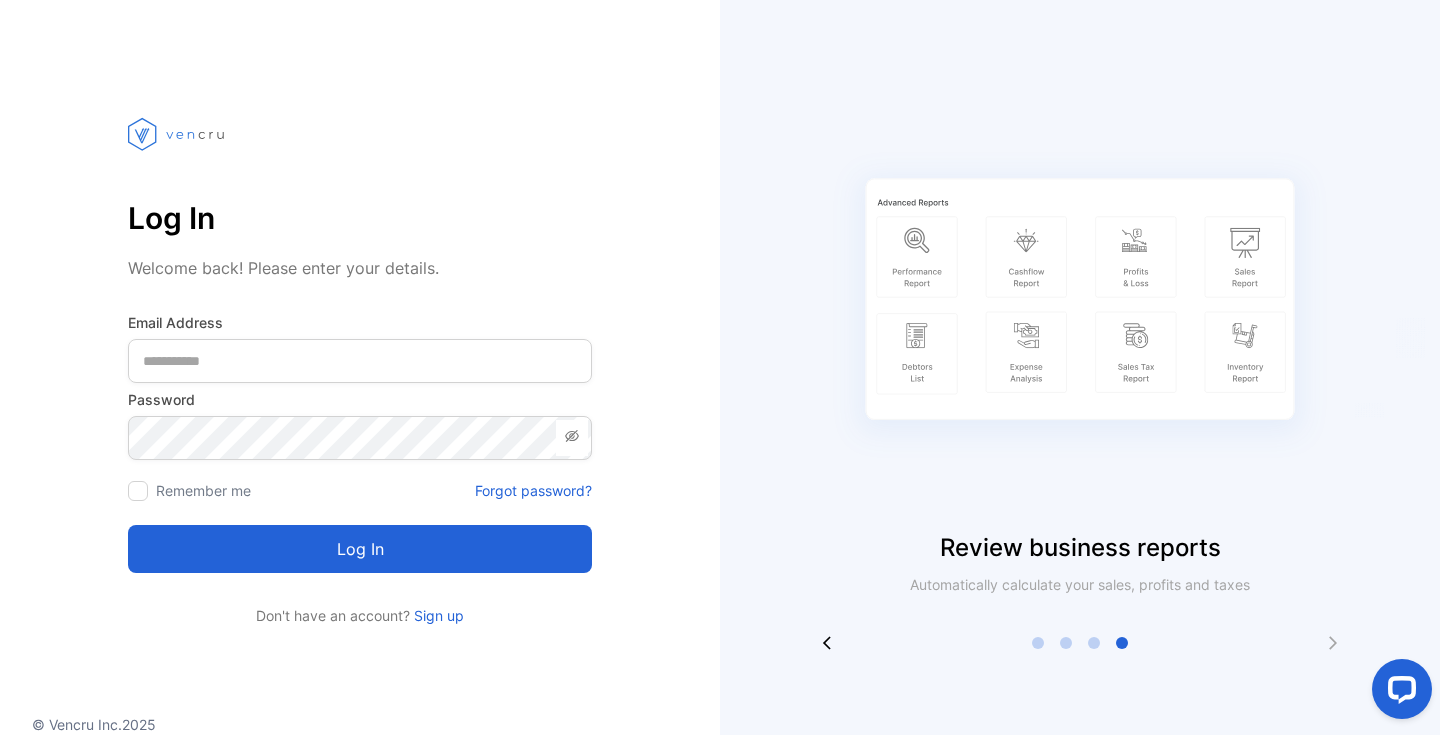 scroll, scrollTop: 0, scrollLeft: 0, axis: both 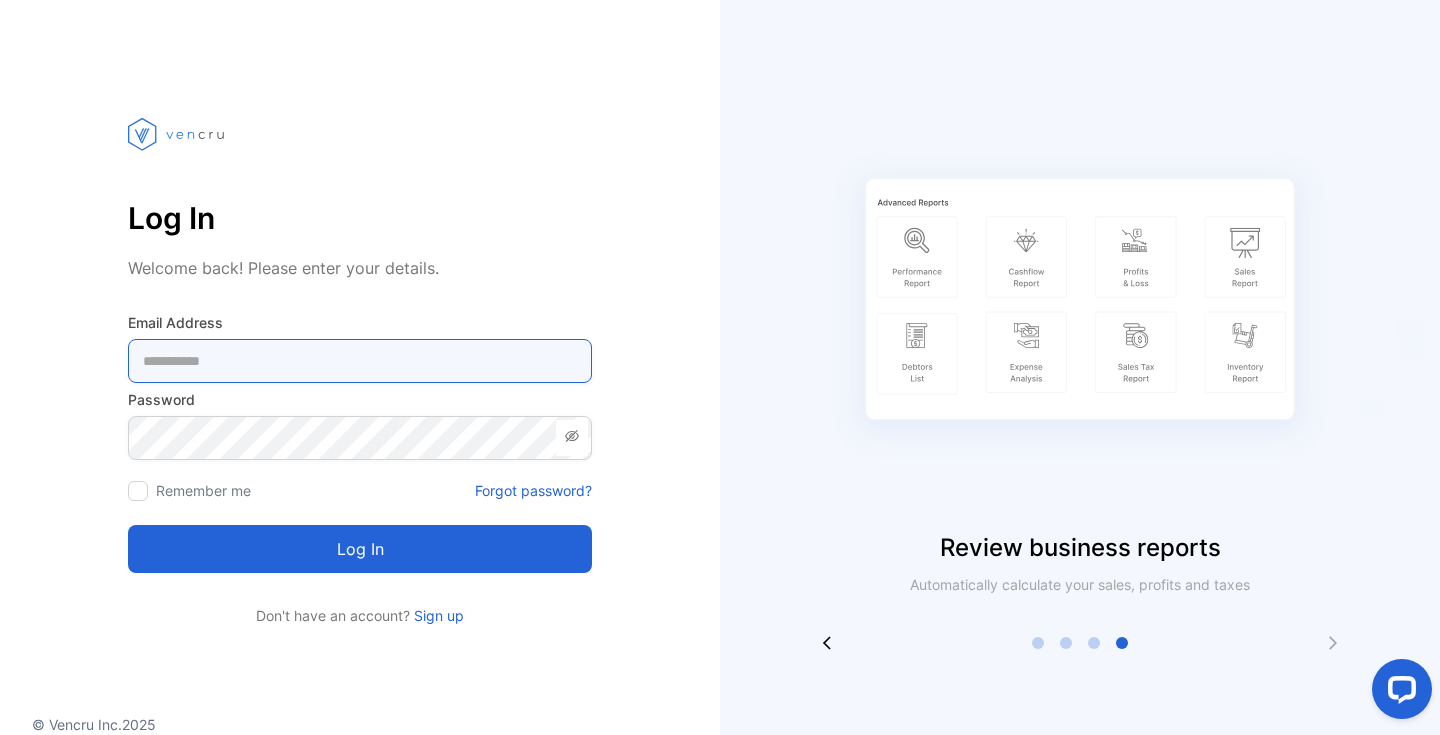 type on "**********" 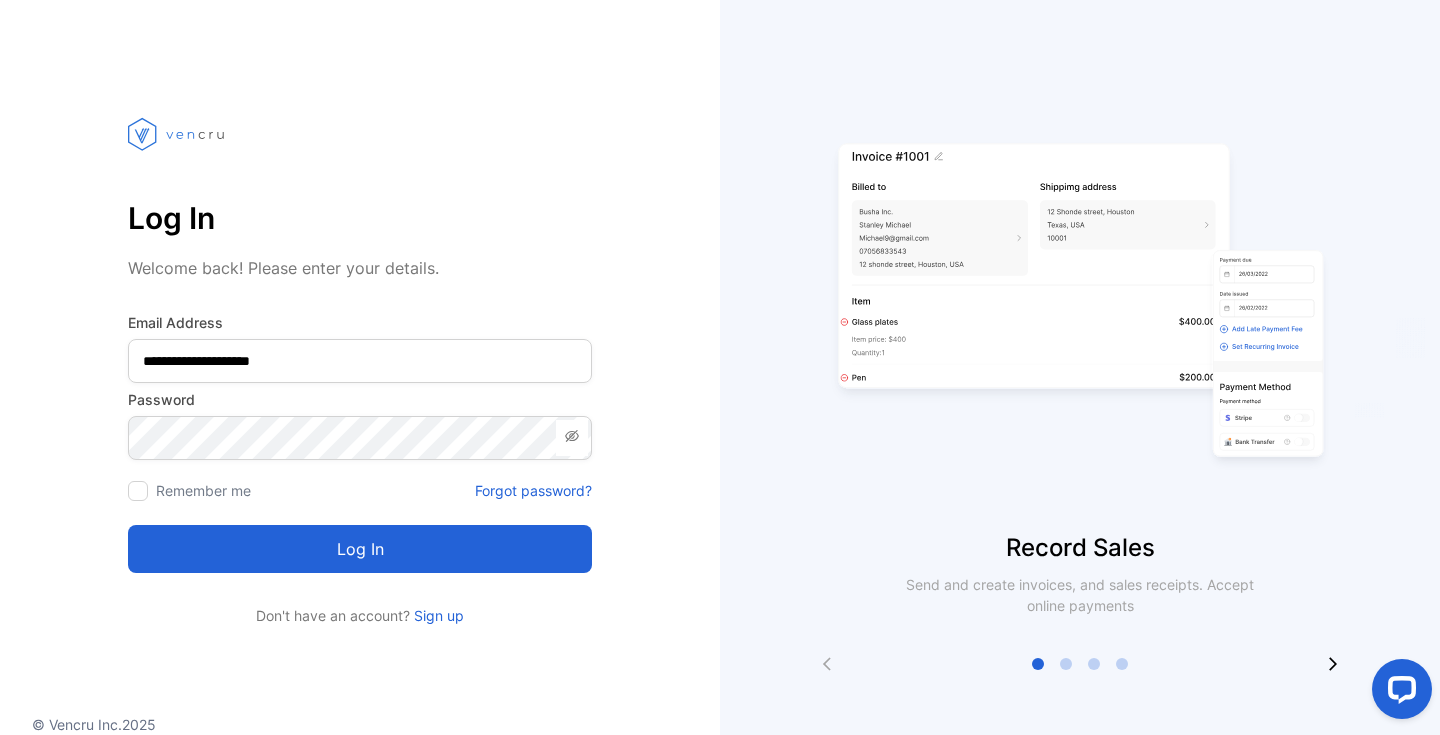 click on "Log in" at bounding box center (360, 549) 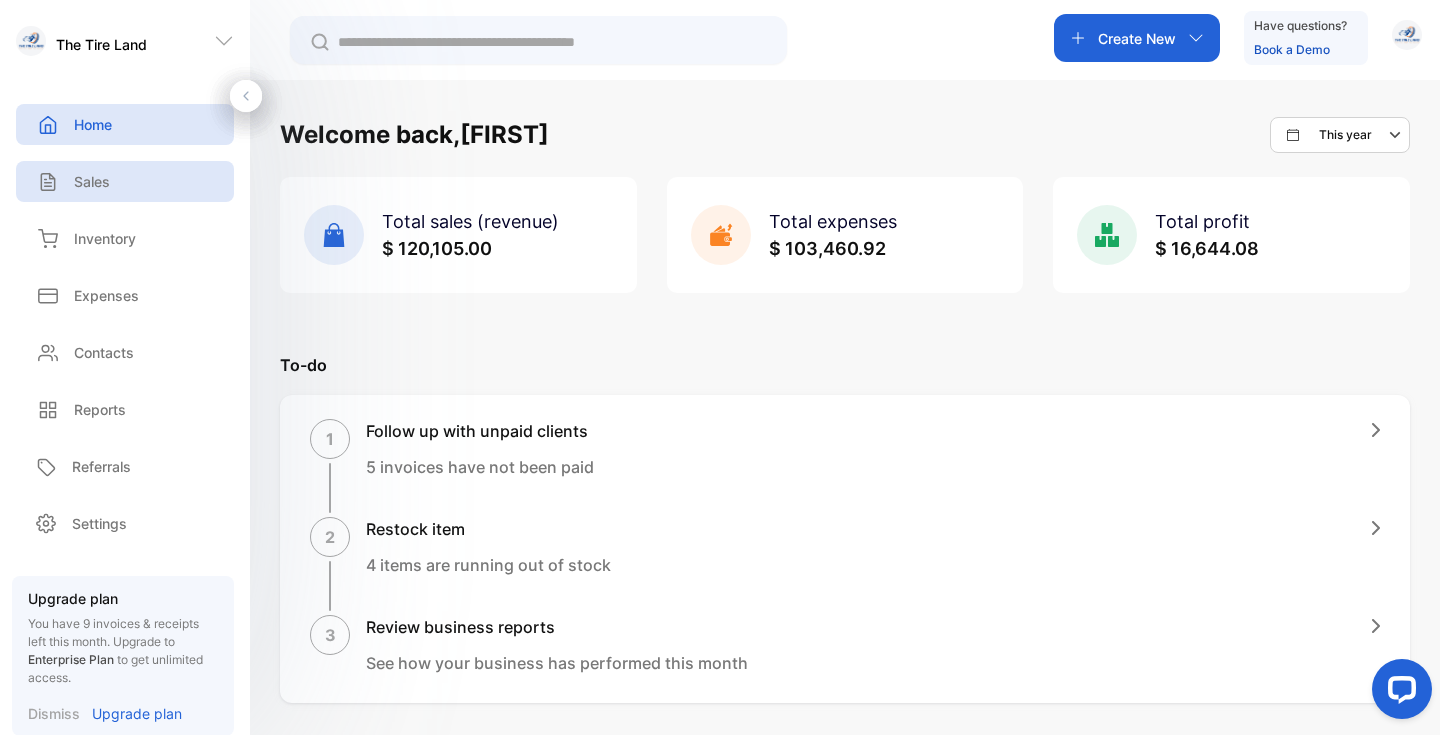 click on "Sales" at bounding box center (125, 181) 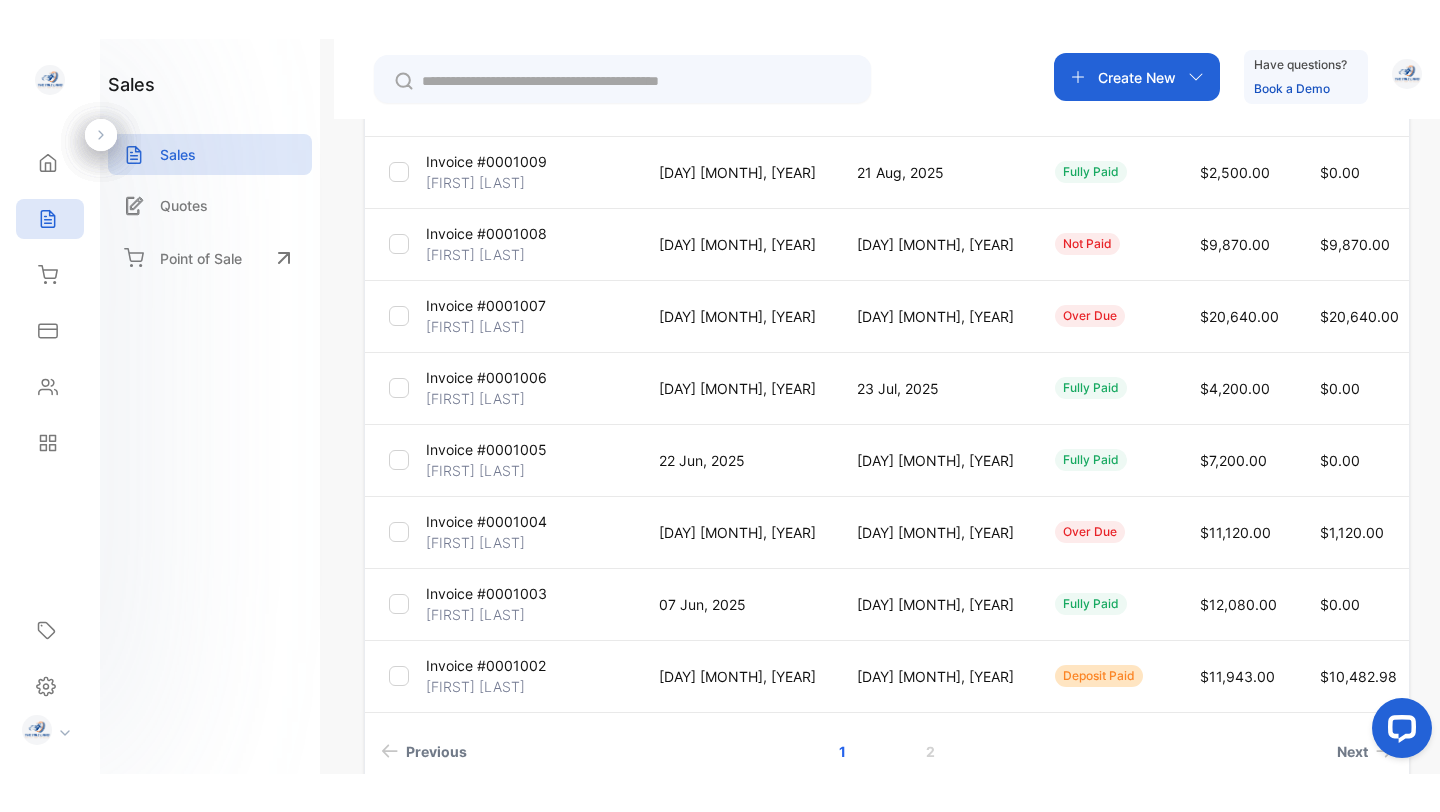 scroll, scrollTop: 464, scrollLeft: 0, axis: vertical 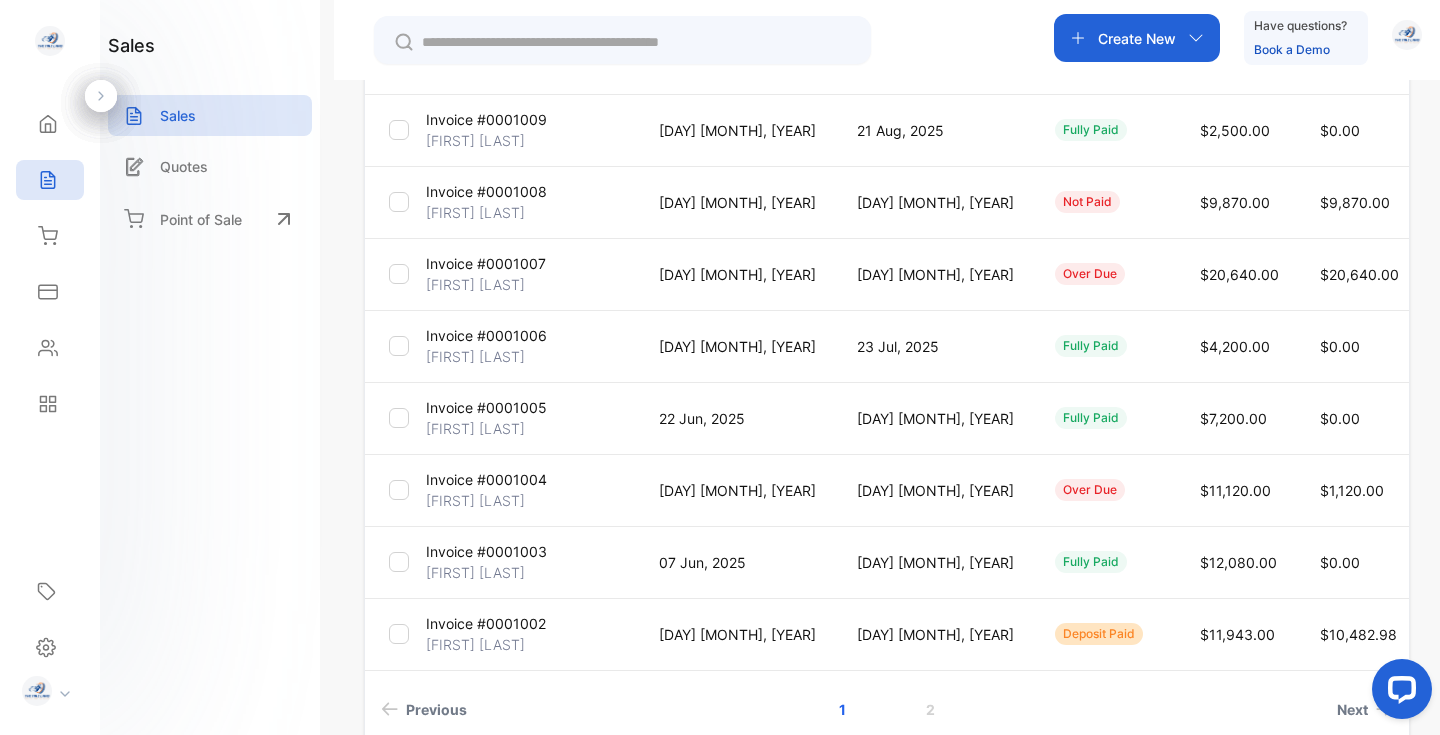 click on "Invoice #0001002" at bounding box center [486, 623] 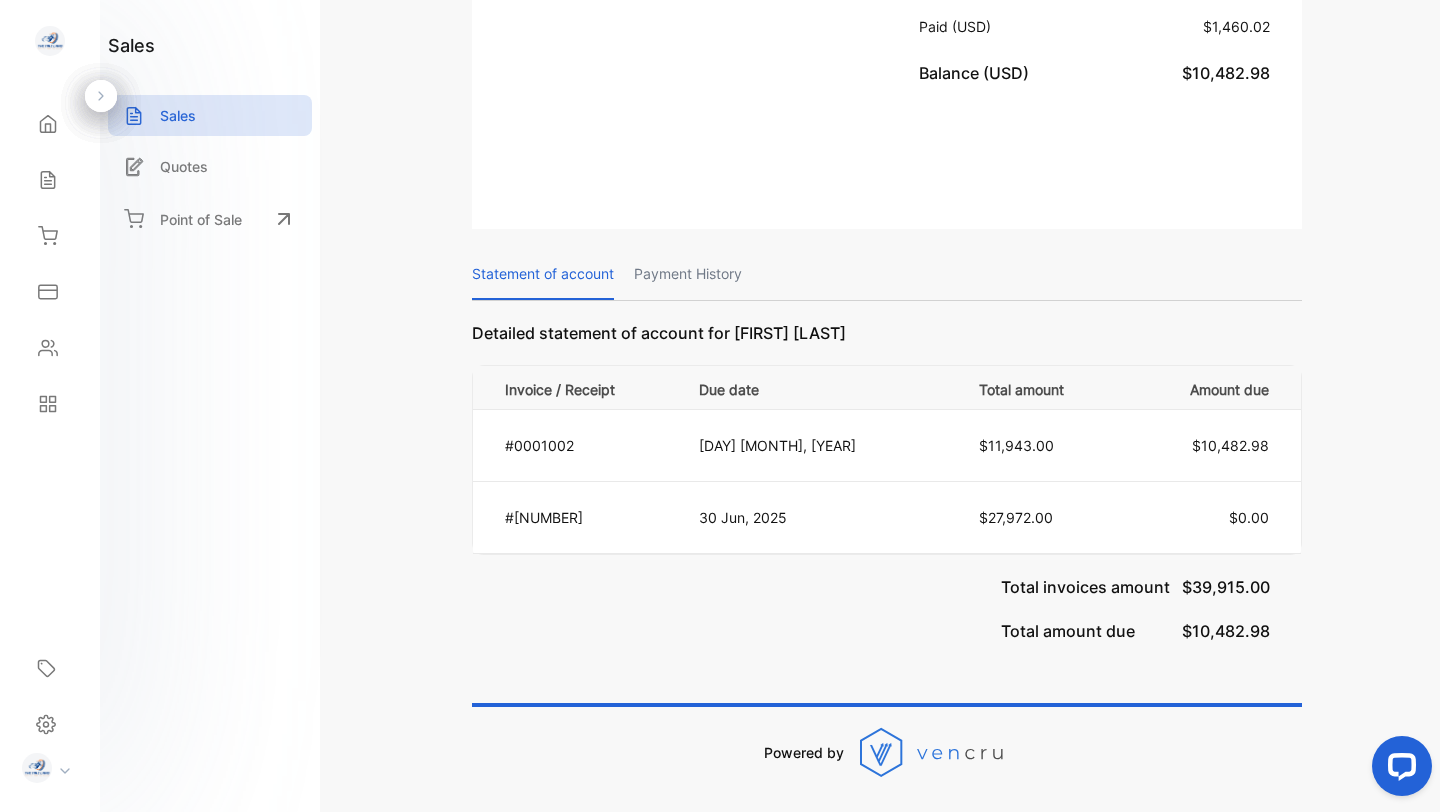 scroll, scrollTop: 1193, scrollLeft: 0, axis: vertical 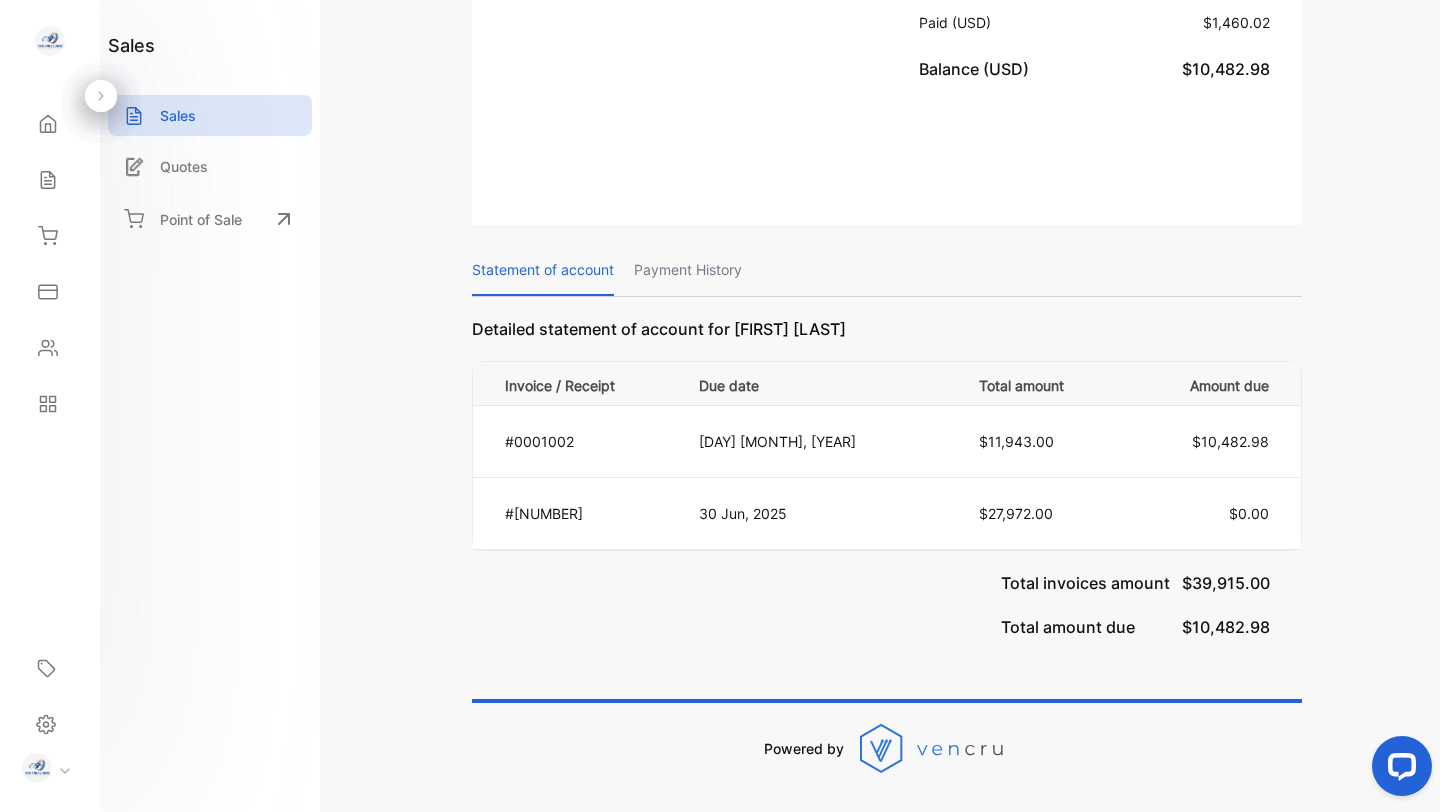 click on "Payment History" at bounding box center [688, 270] 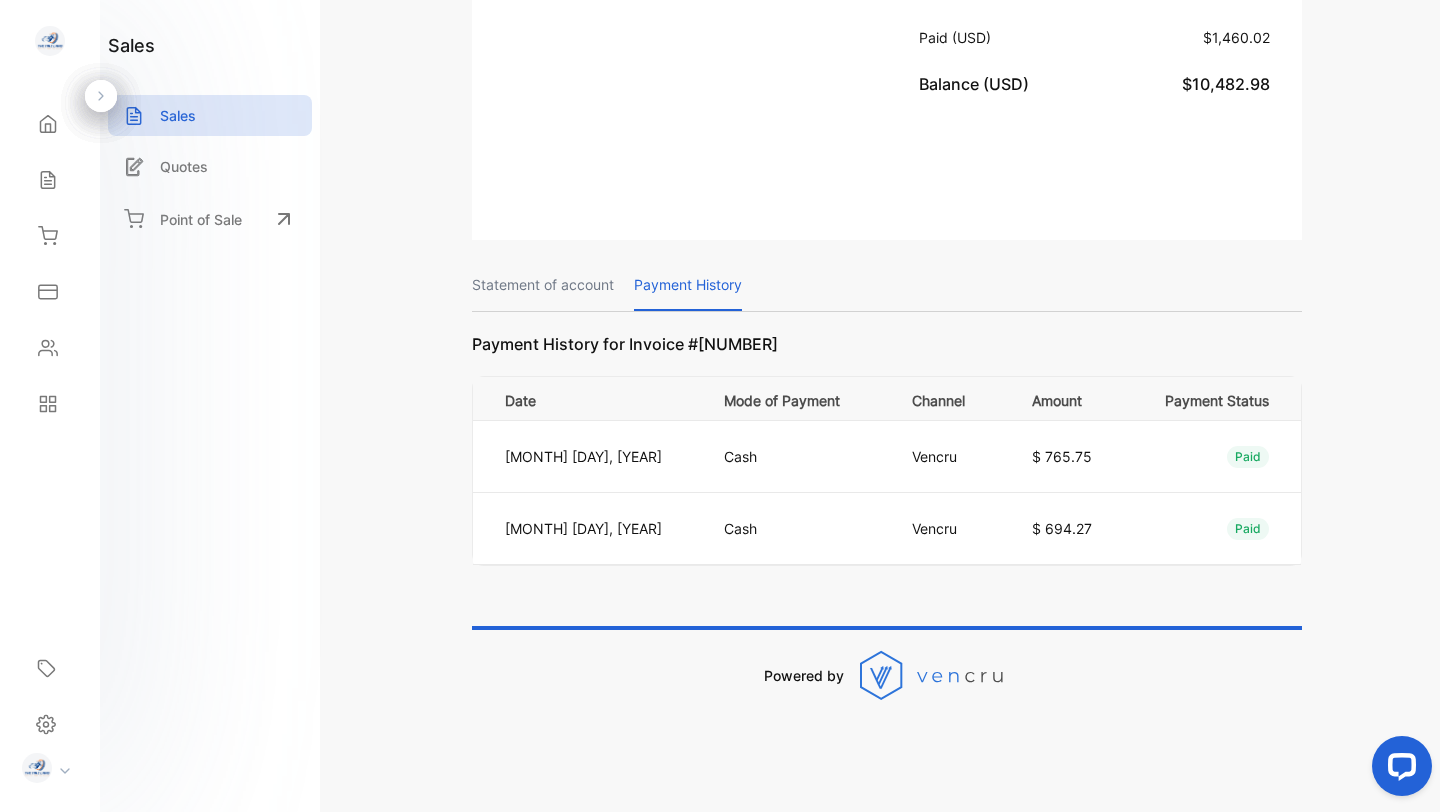click on "$ 694.27" at bounding box center [1072, 528] 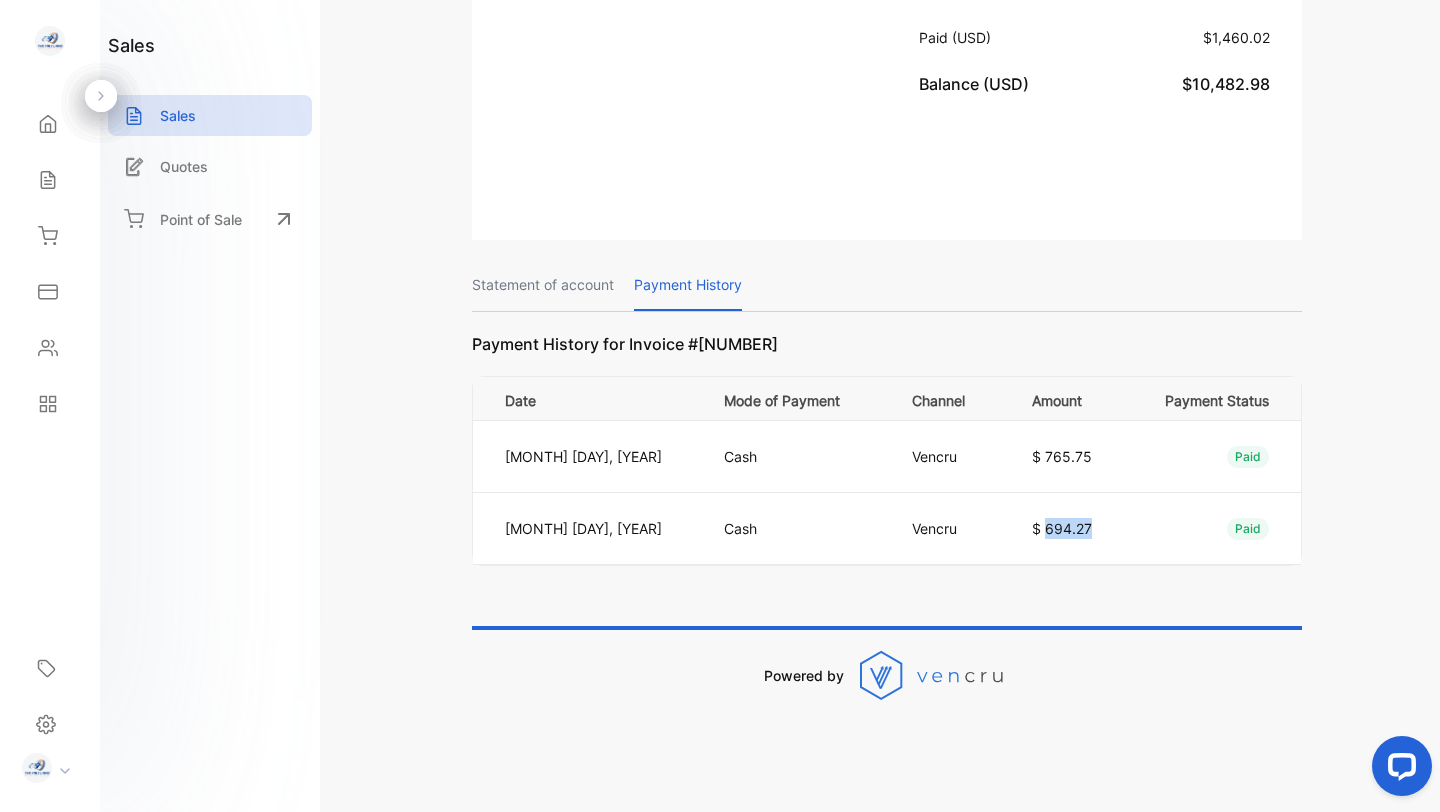 drag, startPoint x: 1010, startPoint y: 534, endPoint x: 1067, endPoint y: 533, distance: 57.00877 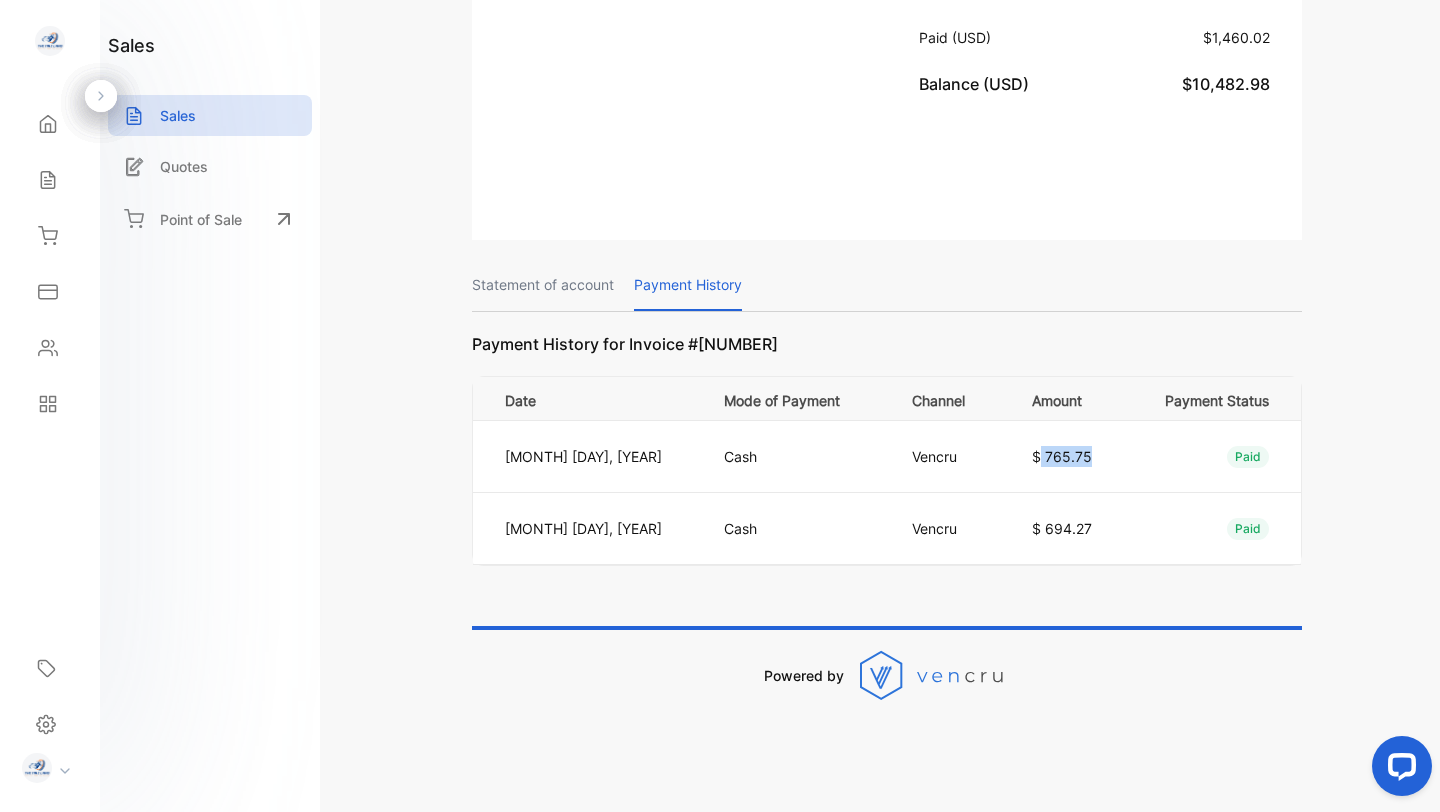 drag, startPoint x: 1006, startPoint y: 461, endPoint x: 1070, endPoint y: 457, distance: 64.12488 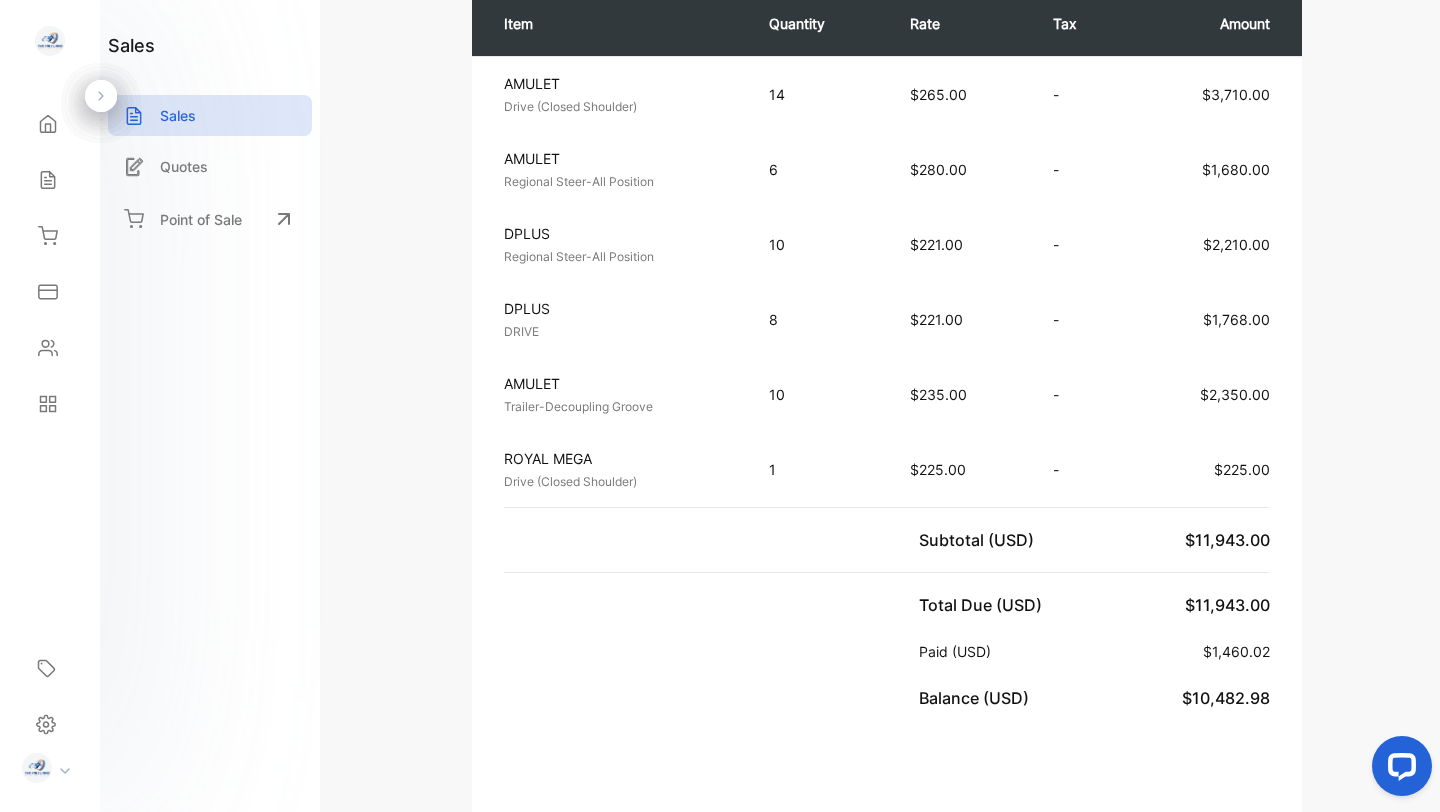 scroll, scrollTop: 0, scrollLeft: 0, axis: both 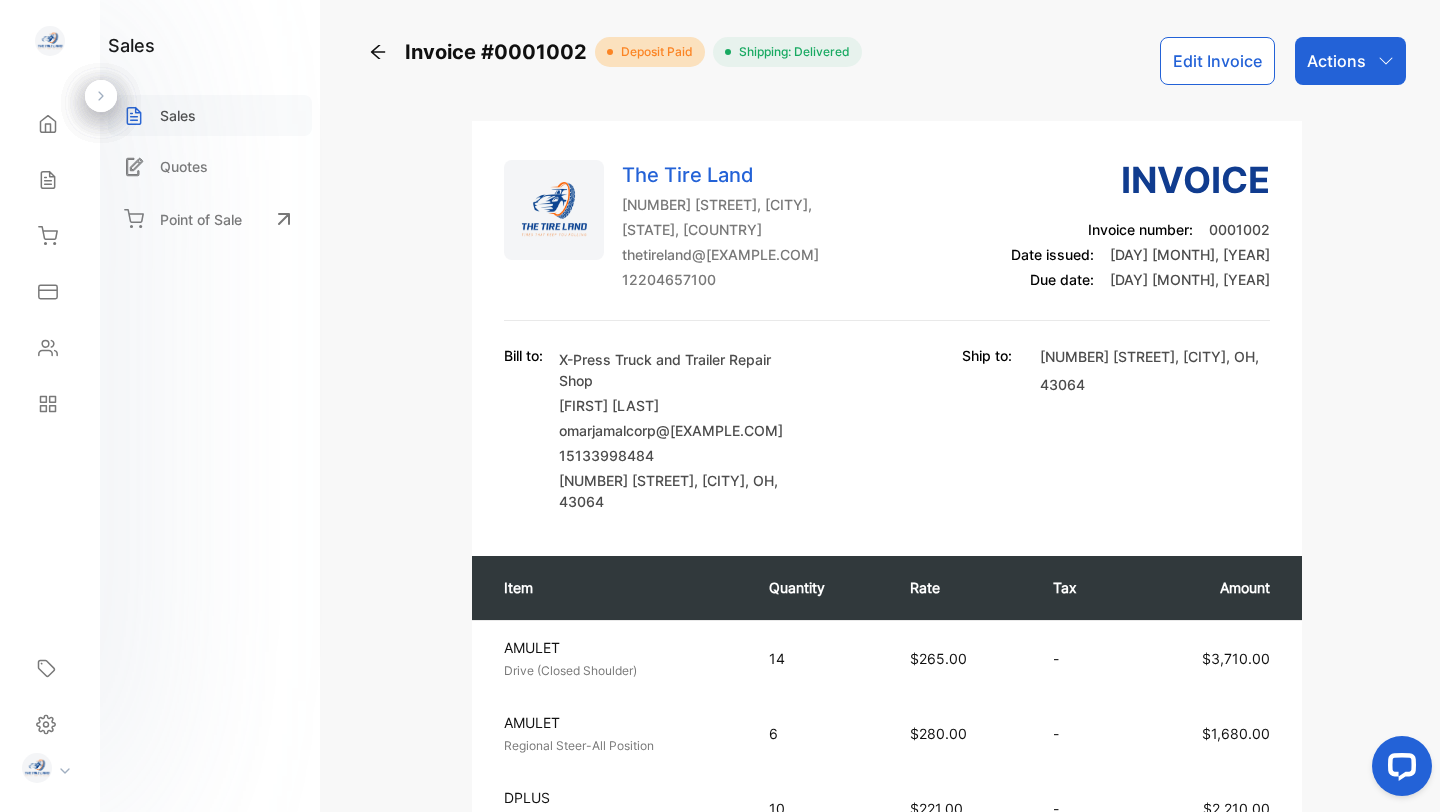 click on "Sales" at bounding box center (178, 115) 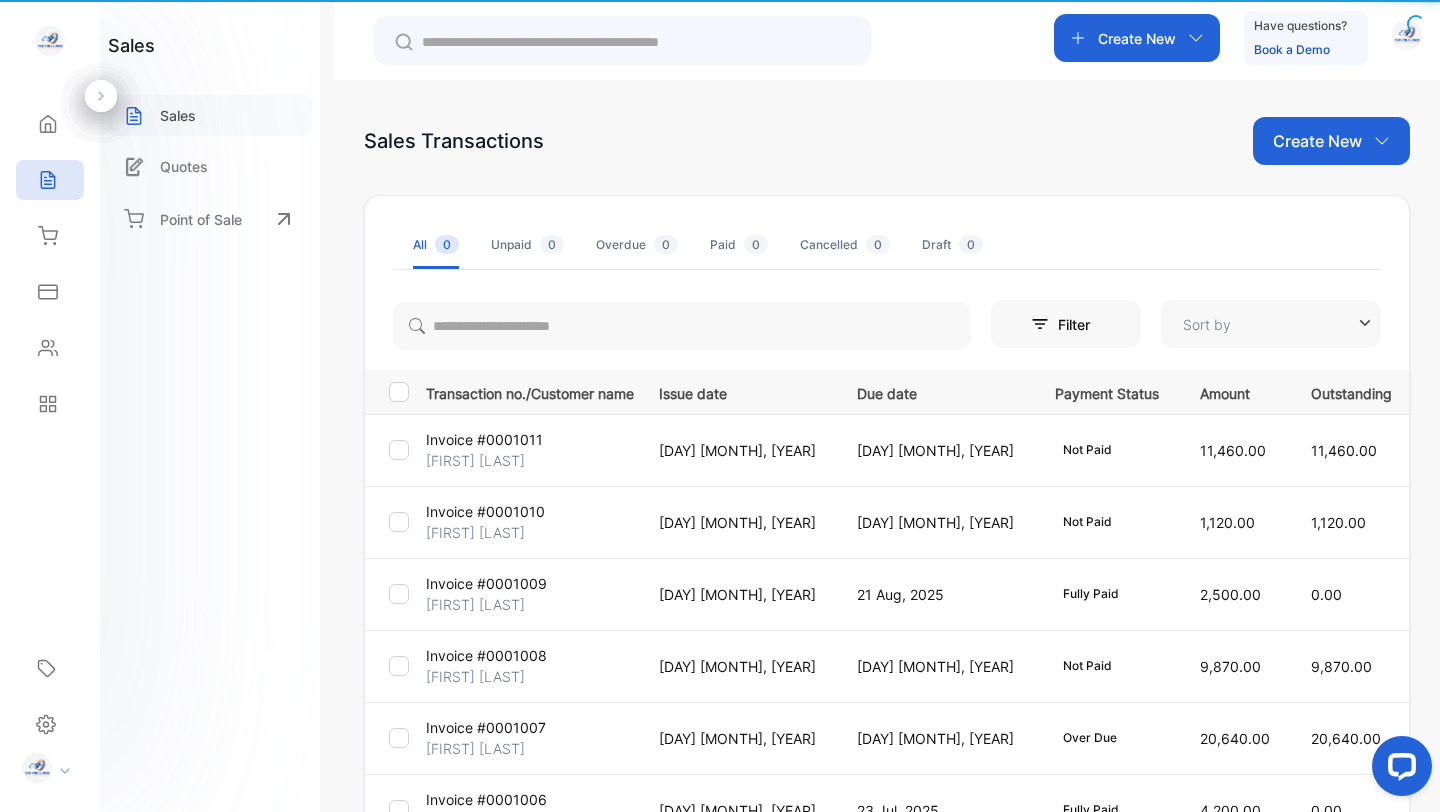 type on "**********" 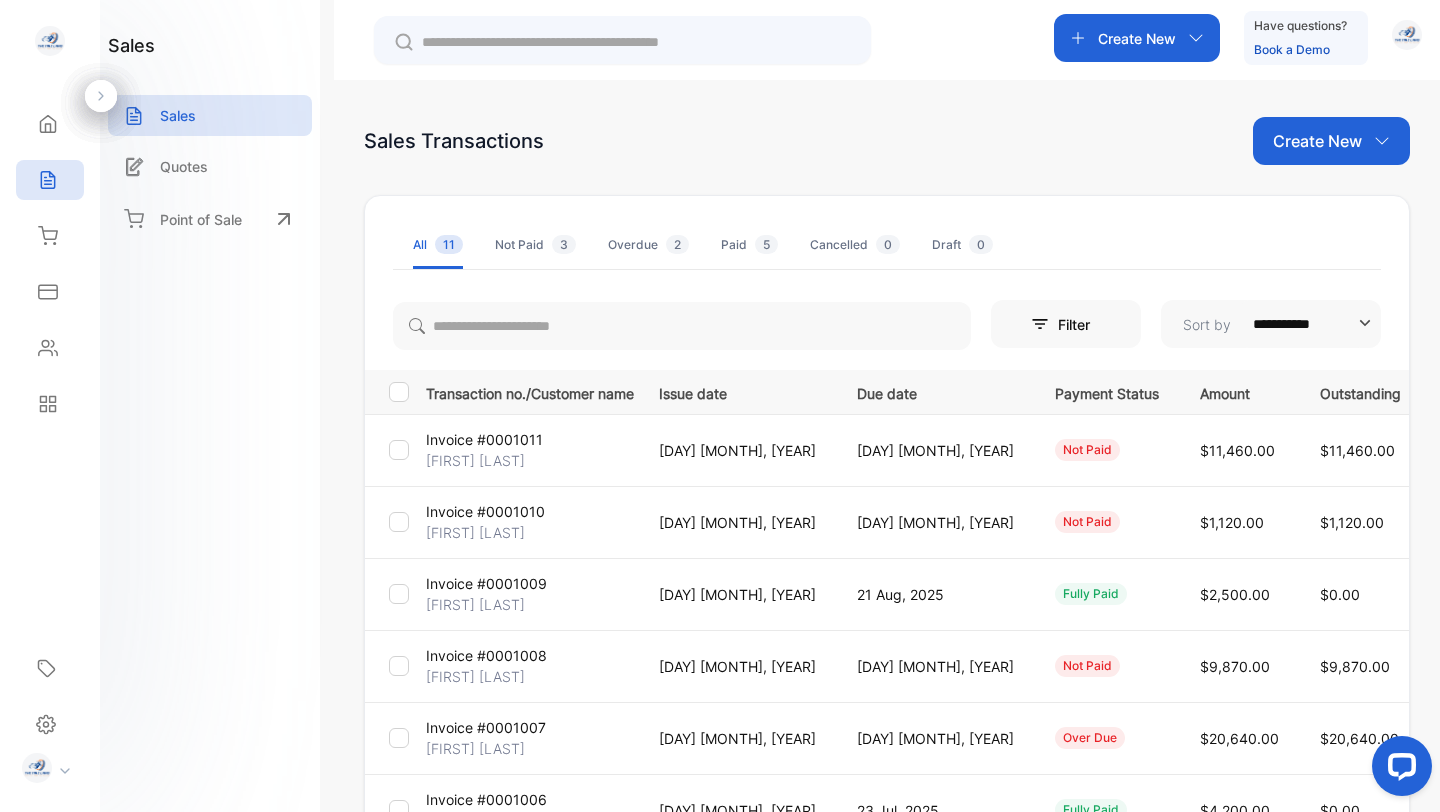 click on "Invoice #0001010" at bounding box center (485, 511) 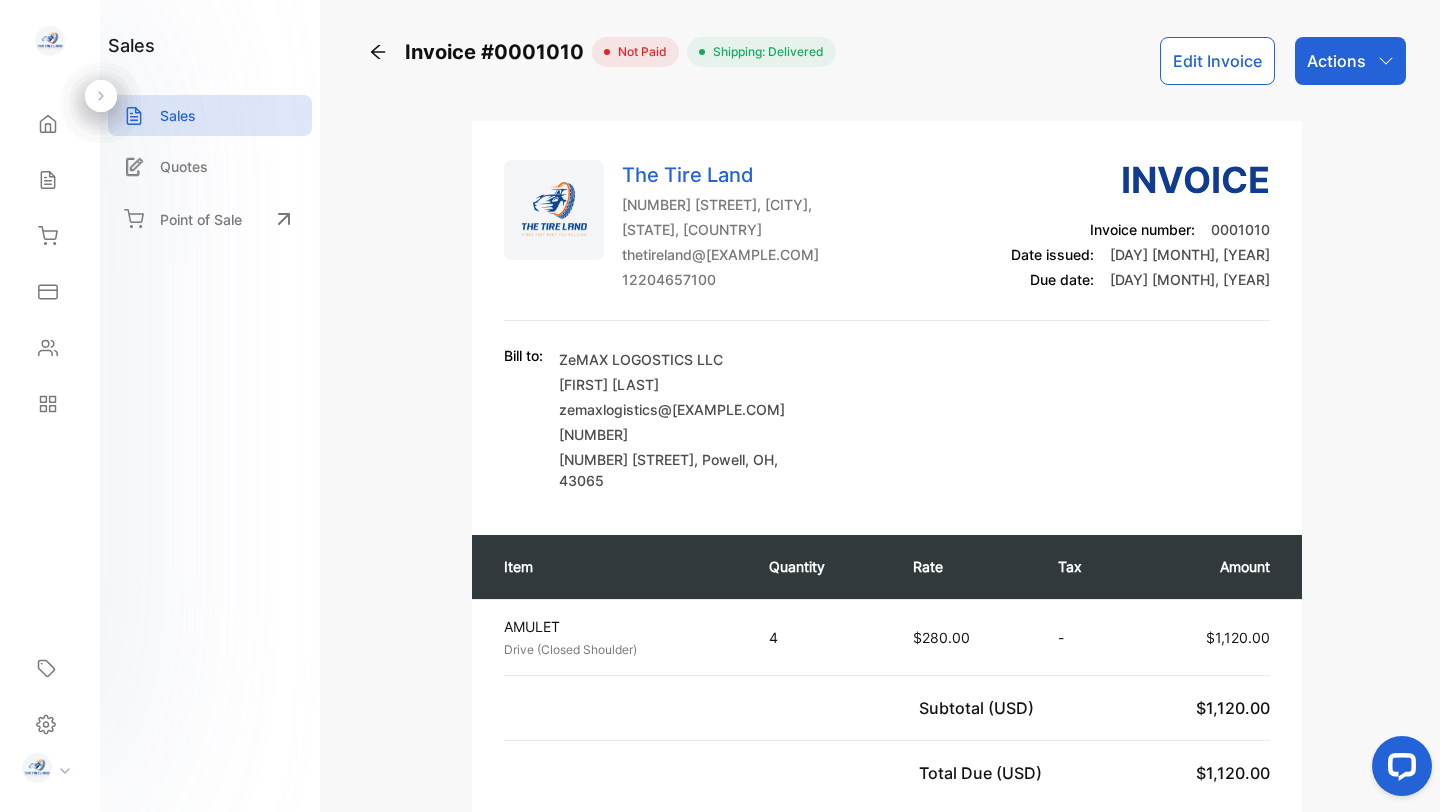 click on "The Tire Land 502 Zion Dr, Powell, OH, United States of America thetireland@gmail.com 12204657100 Invoice Invoice number:  0001010 Date issued:  30 Jul, 2025 Due date:  30 Aug, 2025 Bill to: ZeMAX LOGOSTICS LLC Ray Mirza zemaxlogistics@gmail.com 18625711147 502 Zion Dr , Powell , OH , 43065 Item Quantity Rate Tax Amount AMULET Drive  (Closed Shoulder) Unit price:    $280.00 4 $280.00 - $1,120.00 Subtotal (USD) $1,120.00 Total Due (USD) $1,120.00 Paid (USD) $0.00 Balance (USD) $1,120.00 Notes TRUCK #6060
MILAGE: 791,620 Statement of account Payment History Detailed statement of account for Ray Mirza Invoice / Receipt Due date Total amount Amount due #0001010 30 Aug, 2025 $1,120.00 $1,120.00 Total invoices amount $1,120.00 Total amount due $1,120.00 Powered by" at bounding box center [887, 847] 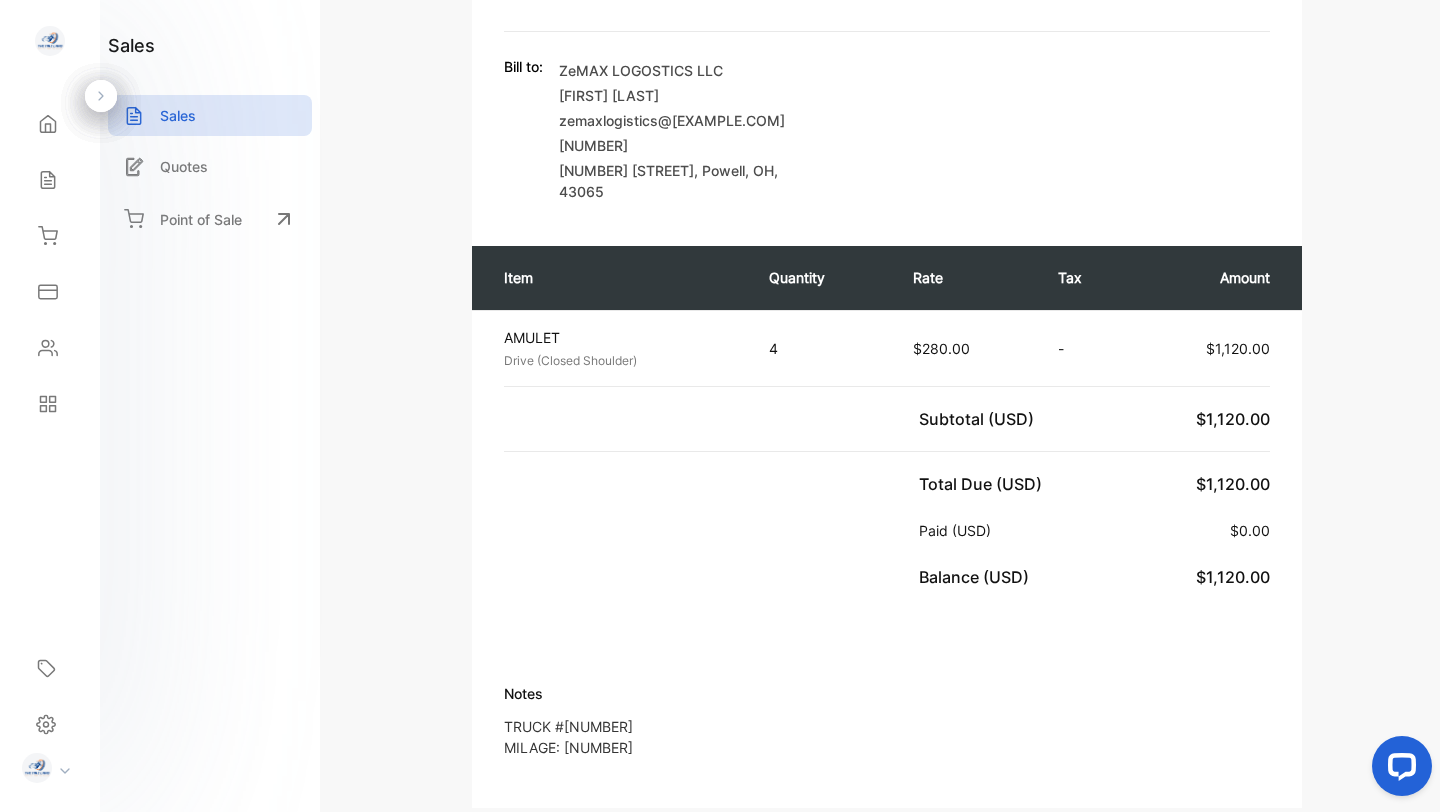 scroll, scrollTop: 327, scrollLeft: 0, axis: vertical 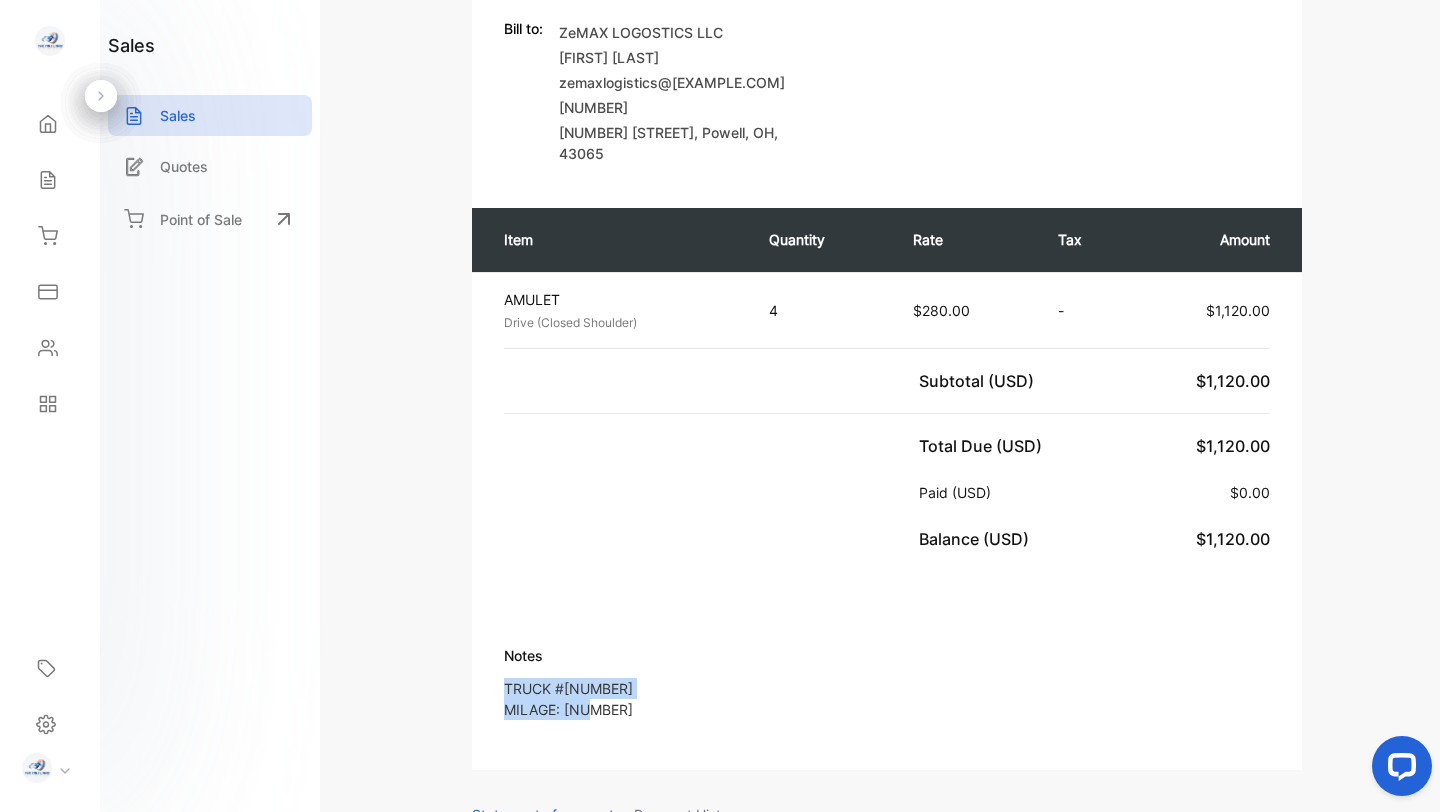 drag, startPoint x: 617, startPoint y: 691, endPoint x: 489, endPoint y: 673, distance: 129.25943 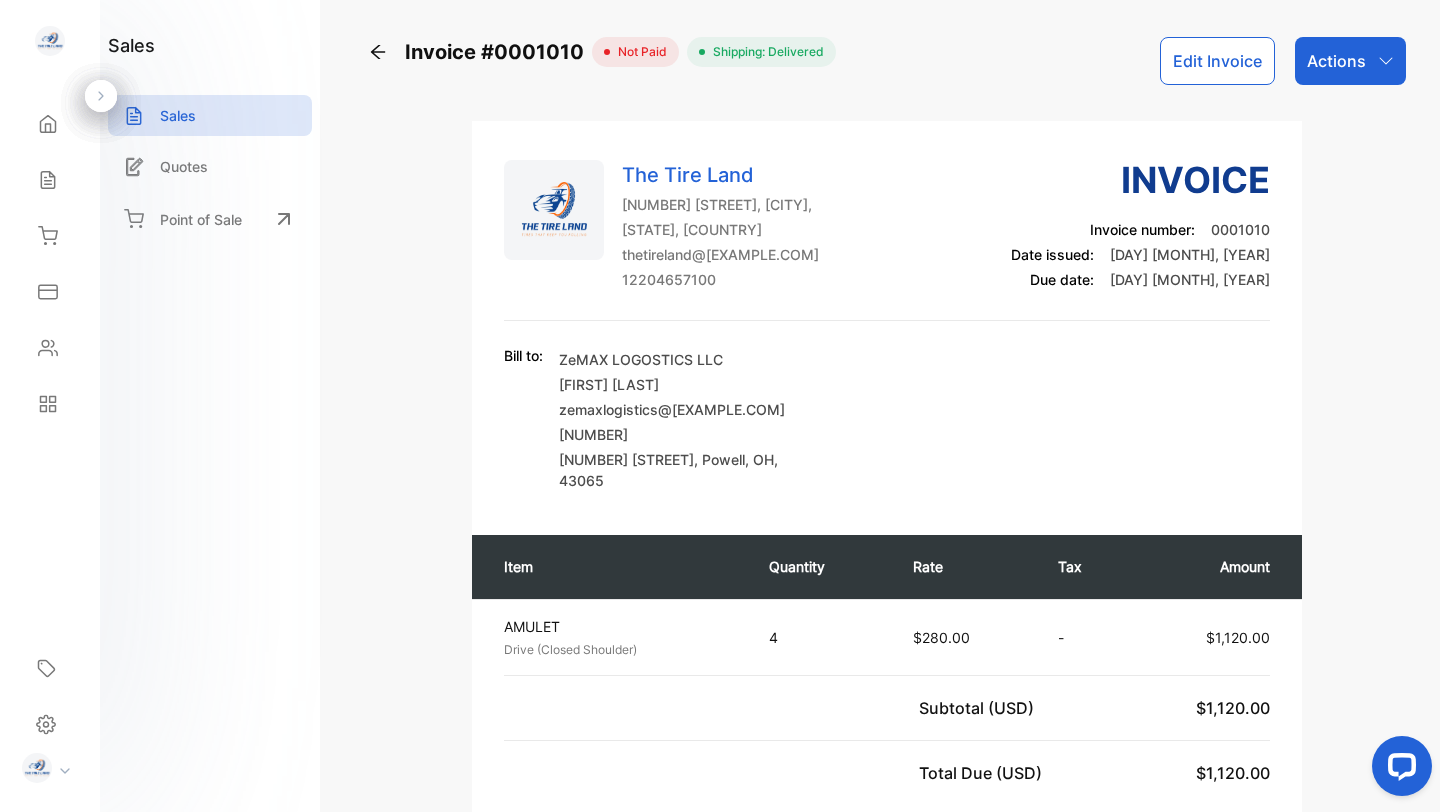 click 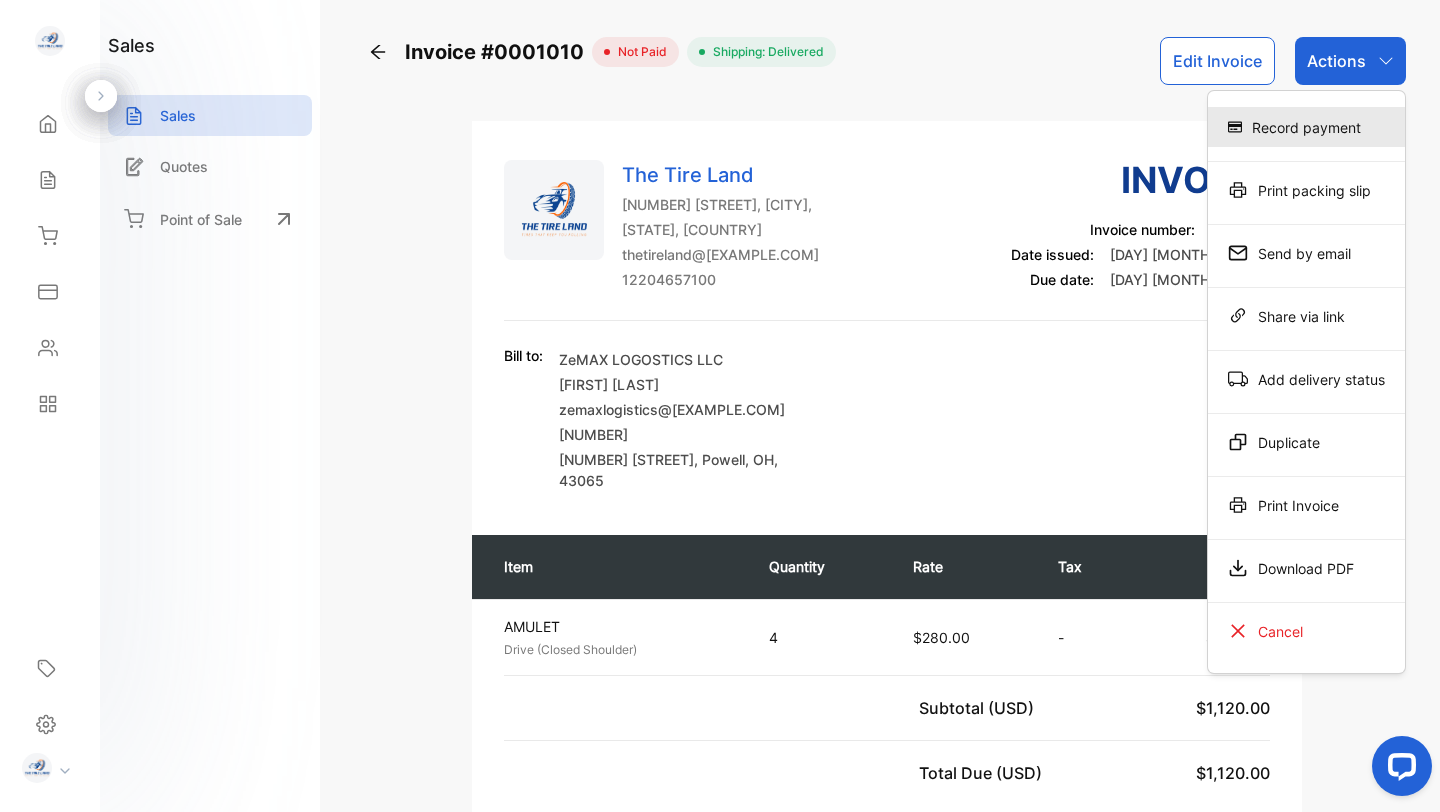 click on "Record payment" at bounding box center (1306, 127) 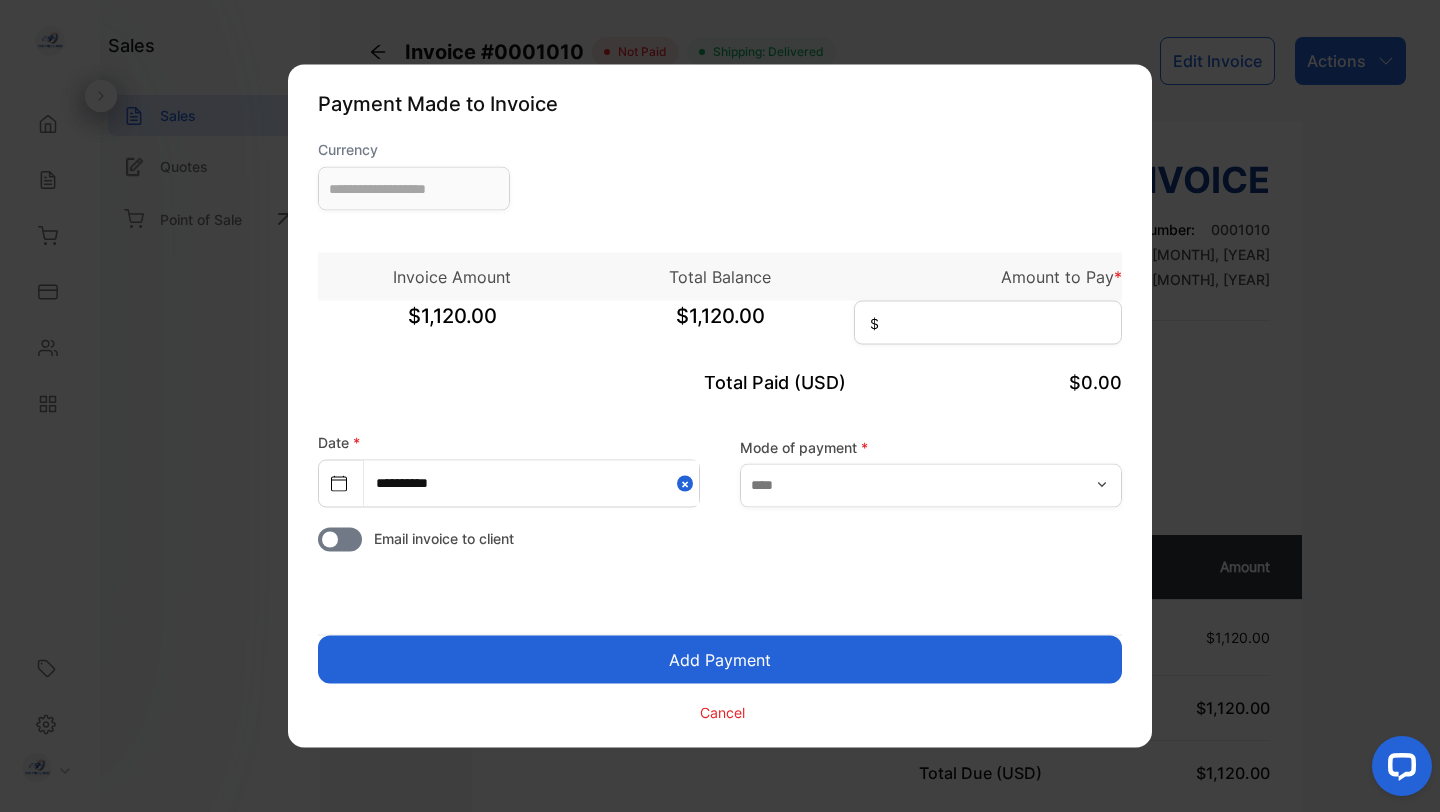 type on "**********" 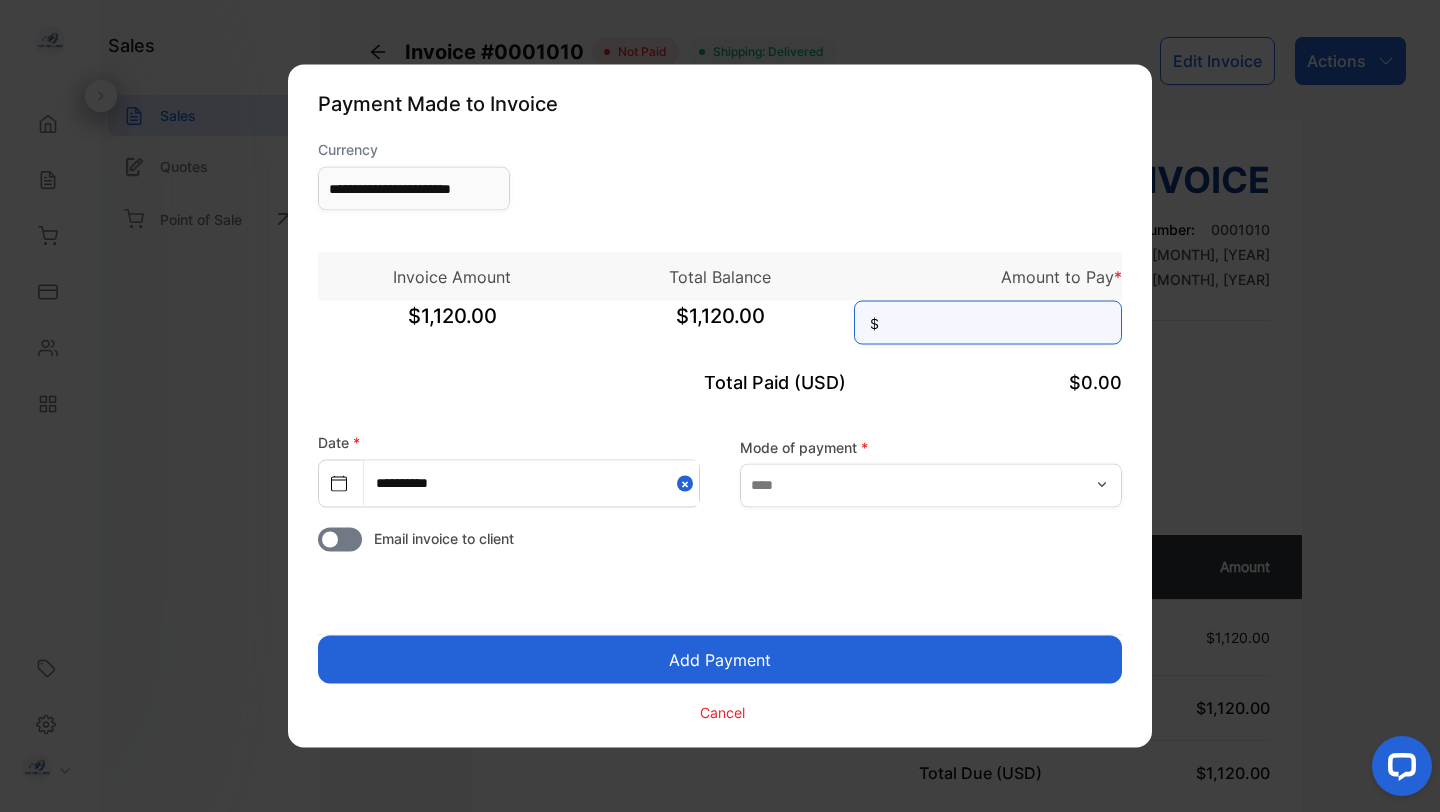 click at bounding box center [988, 323] 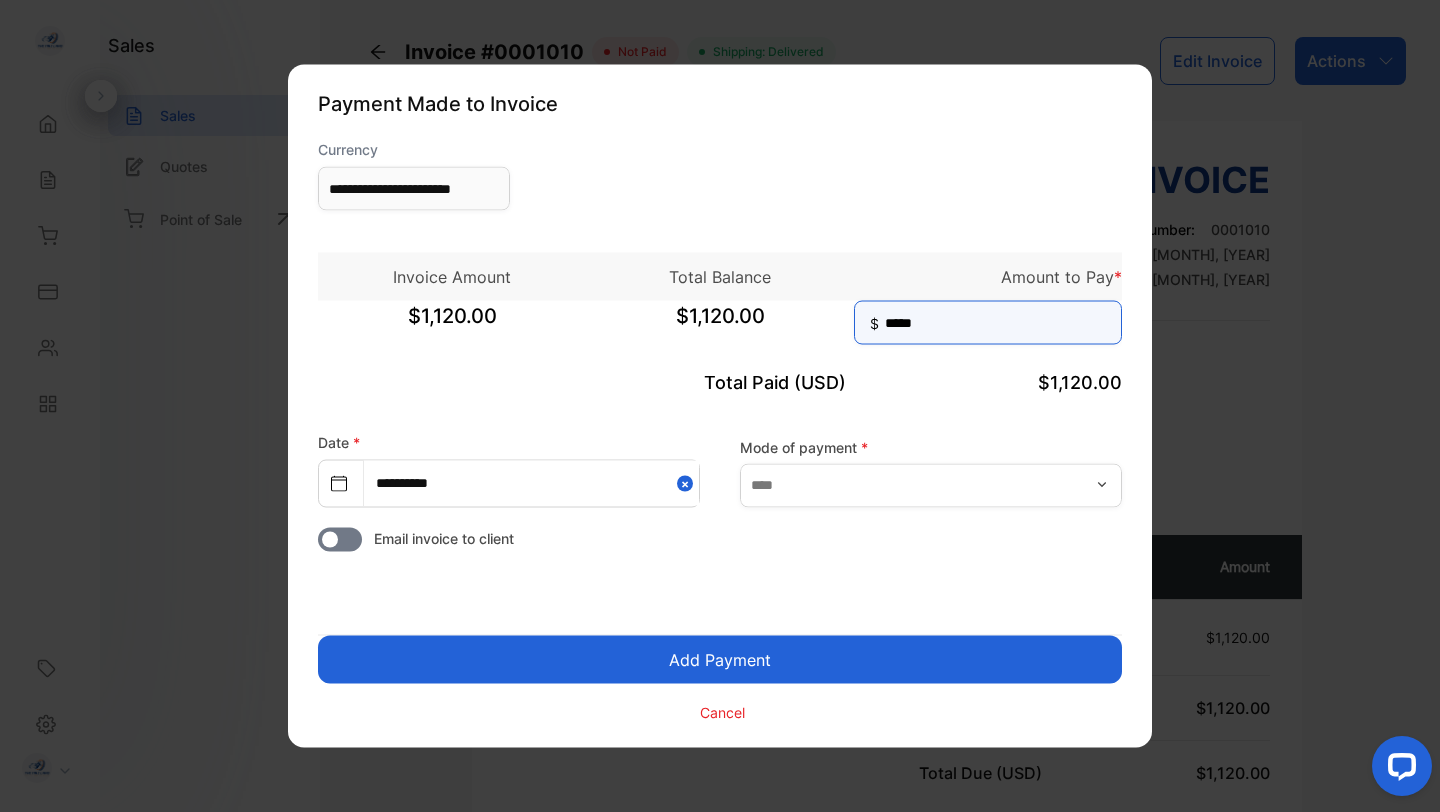 type on "*****" 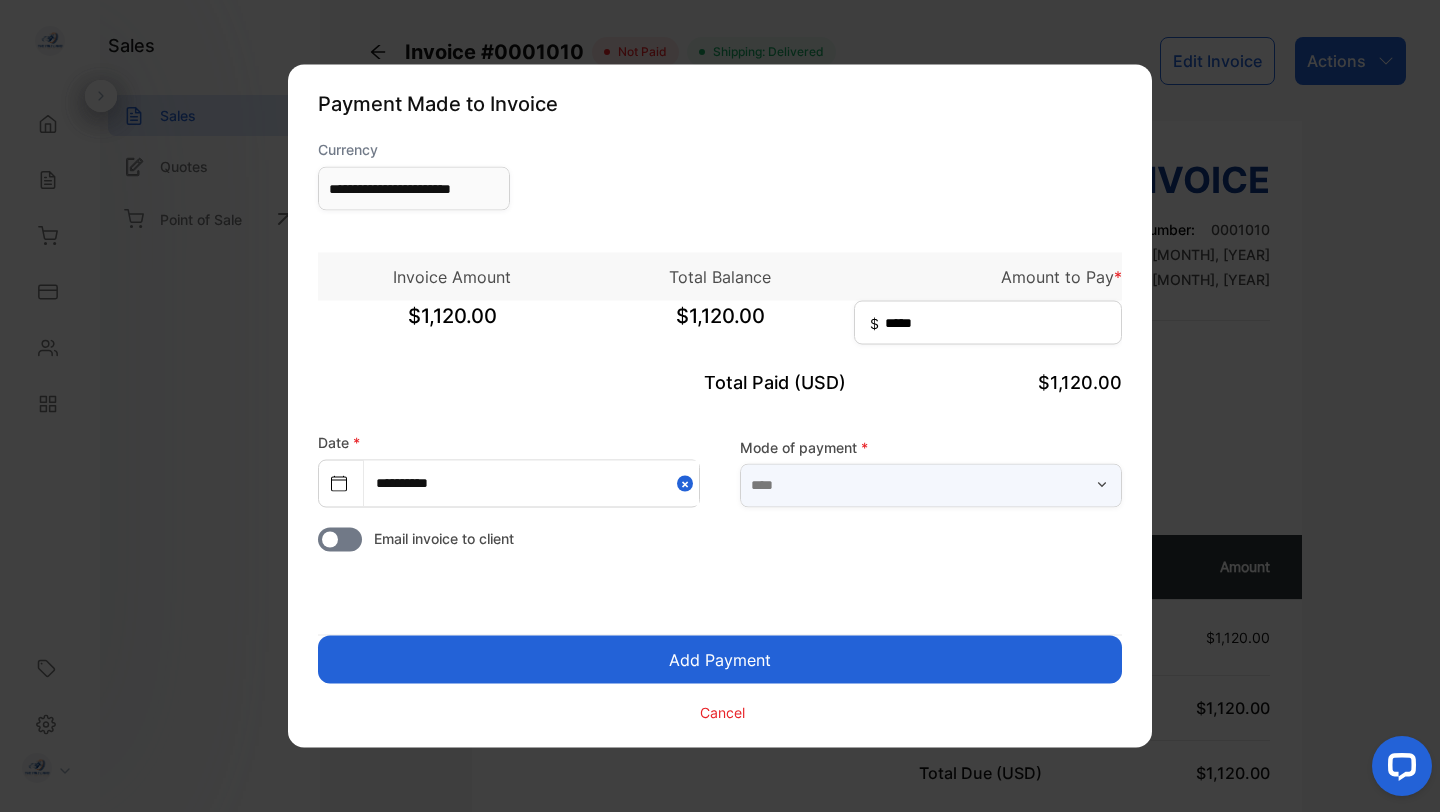 click at bounding box center [931, 485] 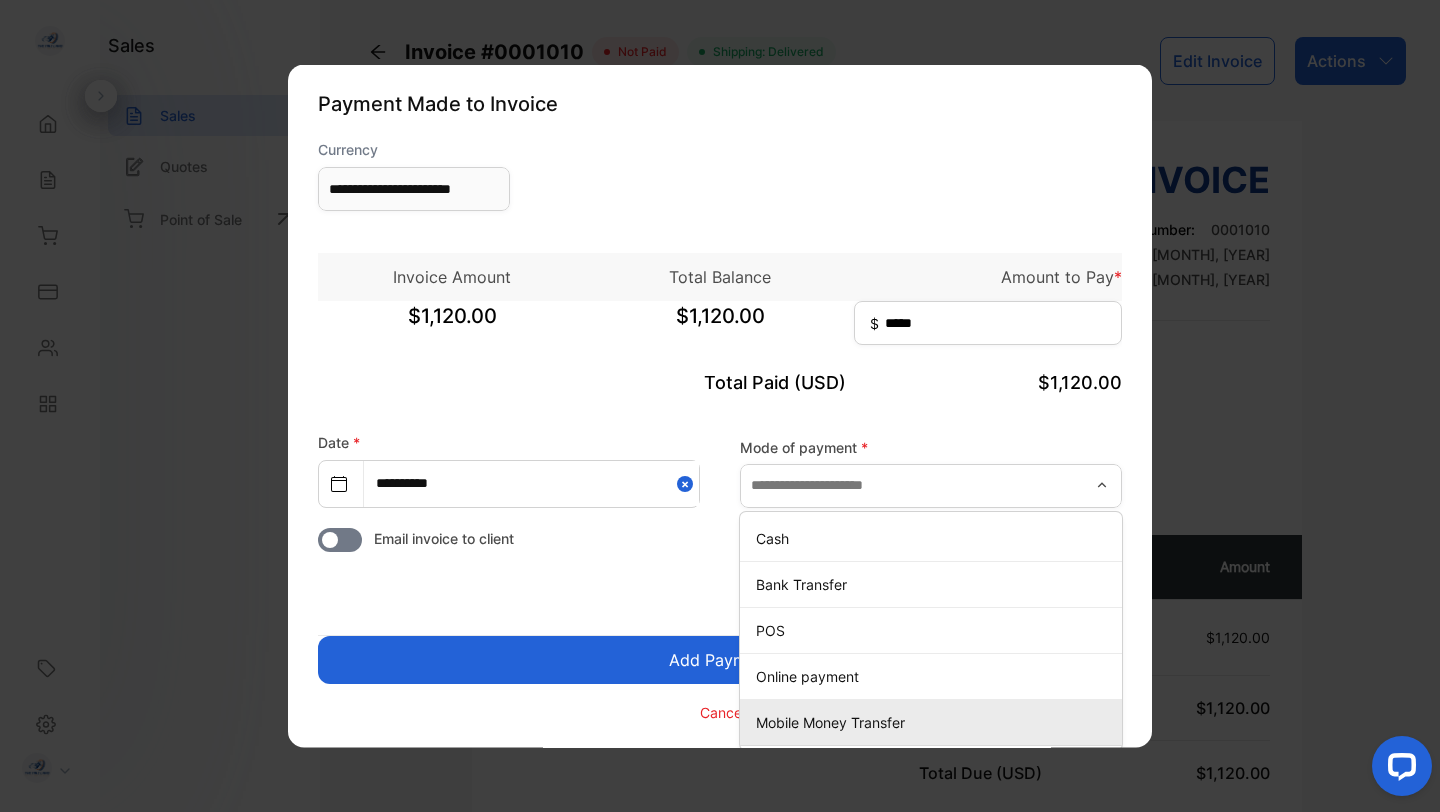 click on "Mobile Money Transfer" at bounding box center [935, 721] 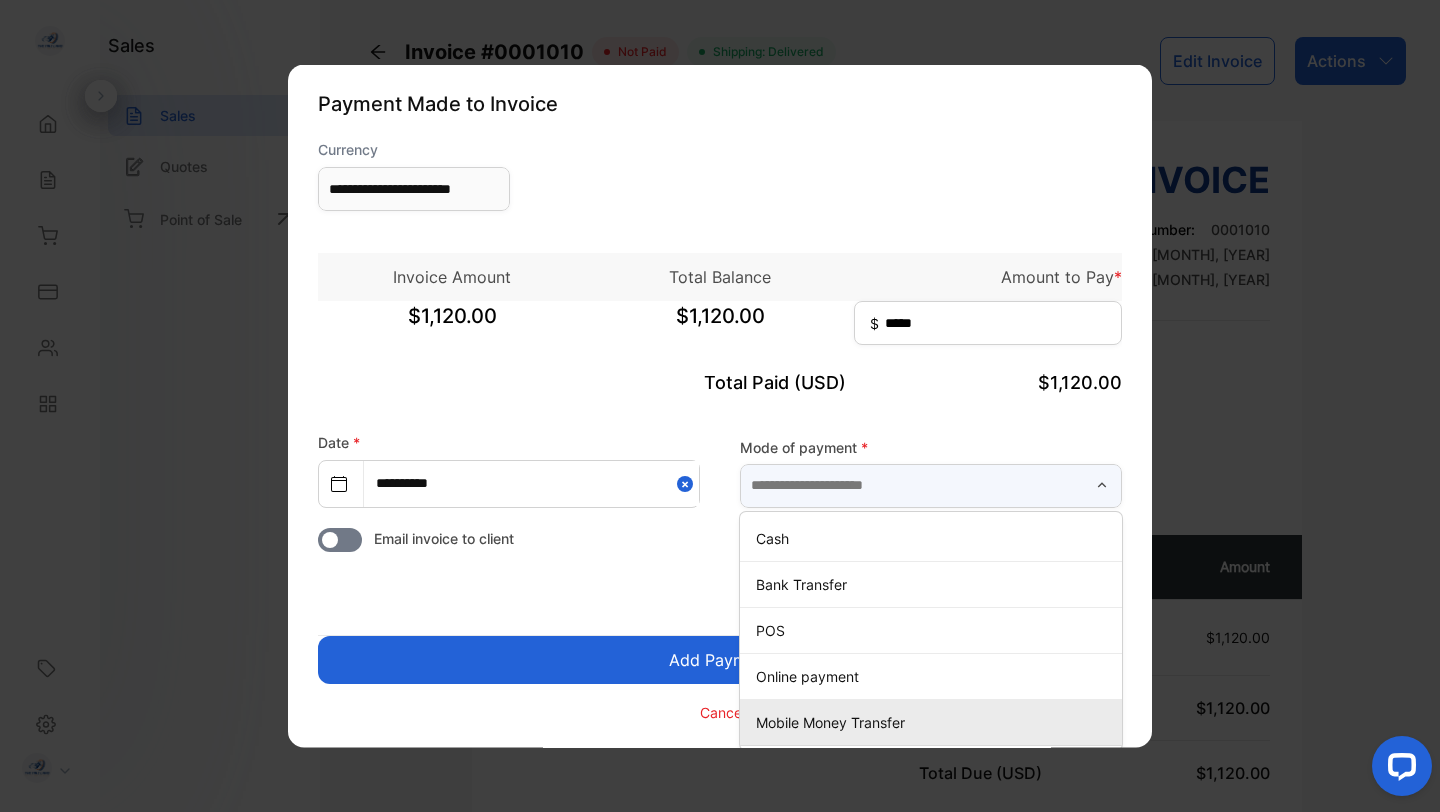 type on "**********" 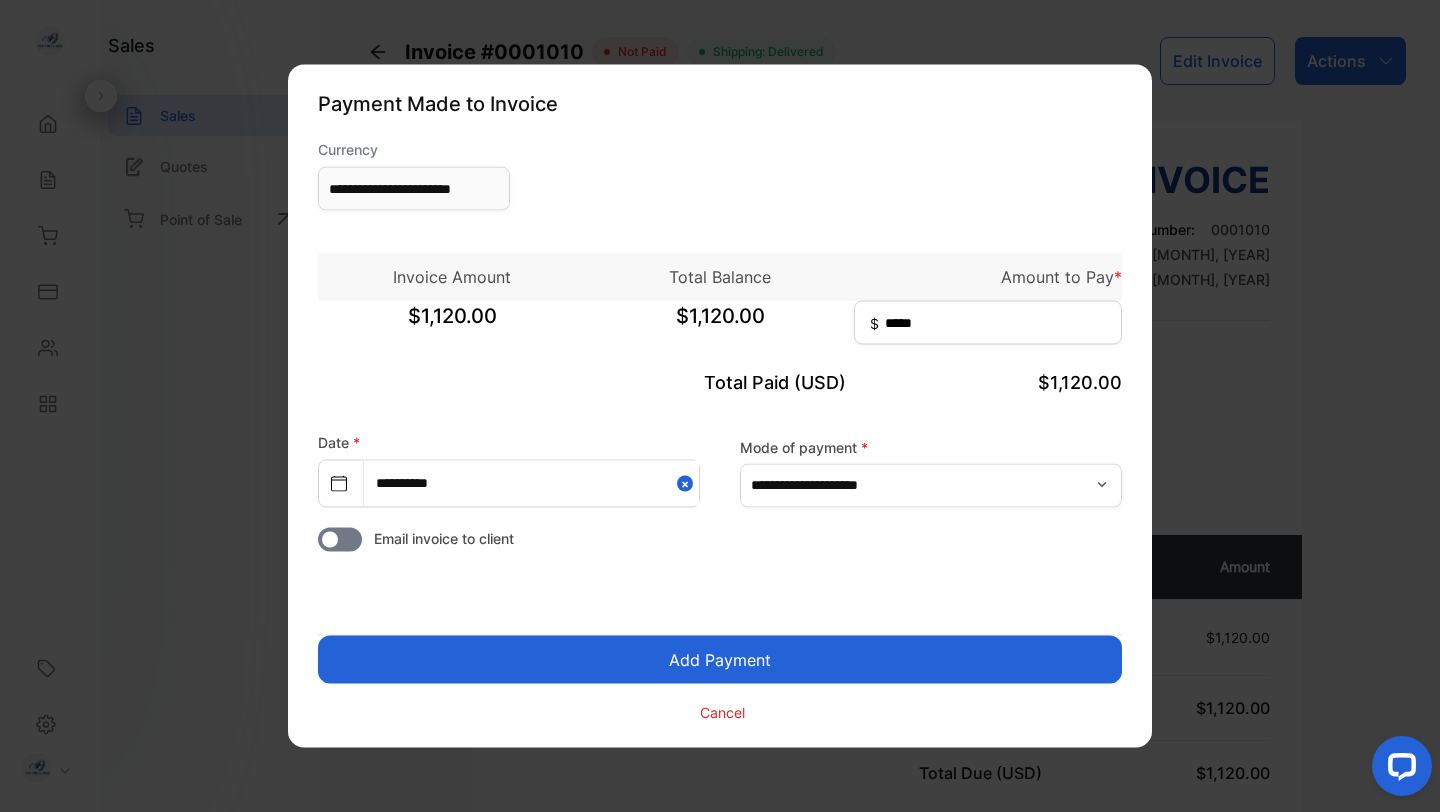 click on "Add Payment" at bounding box center (720, 660) 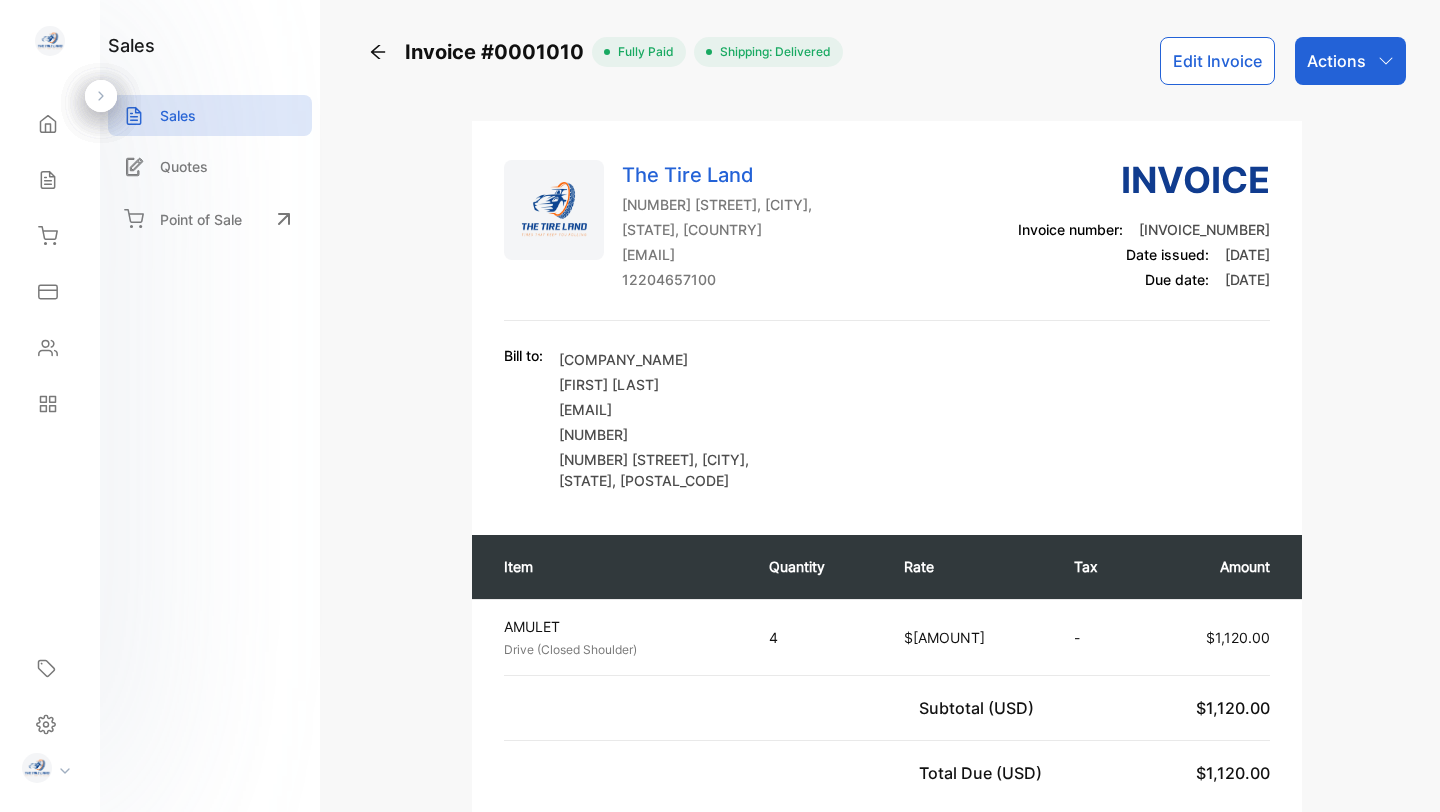 scroll, scrollTop: 0, scrollLeft: 0, axis: both 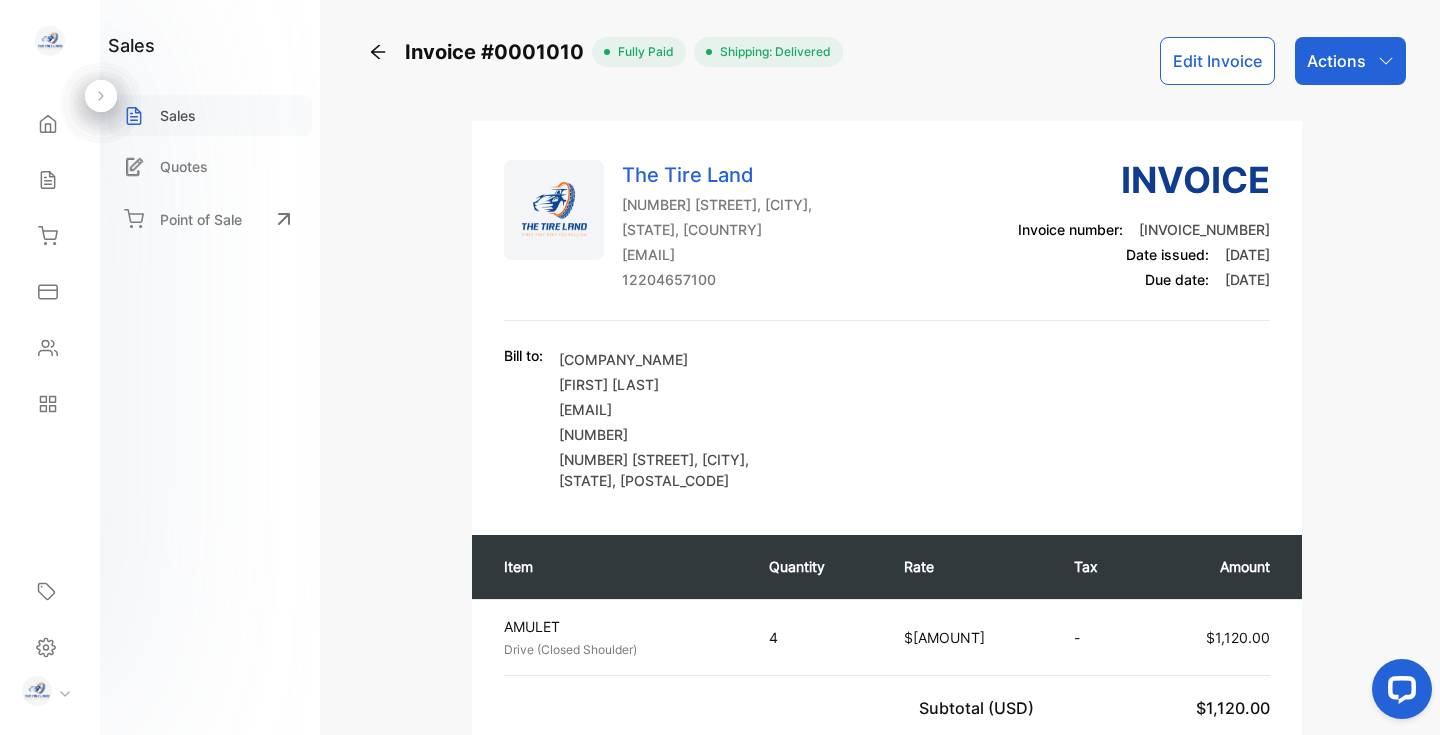 click on "Sales" at bounding box center (178, 115) 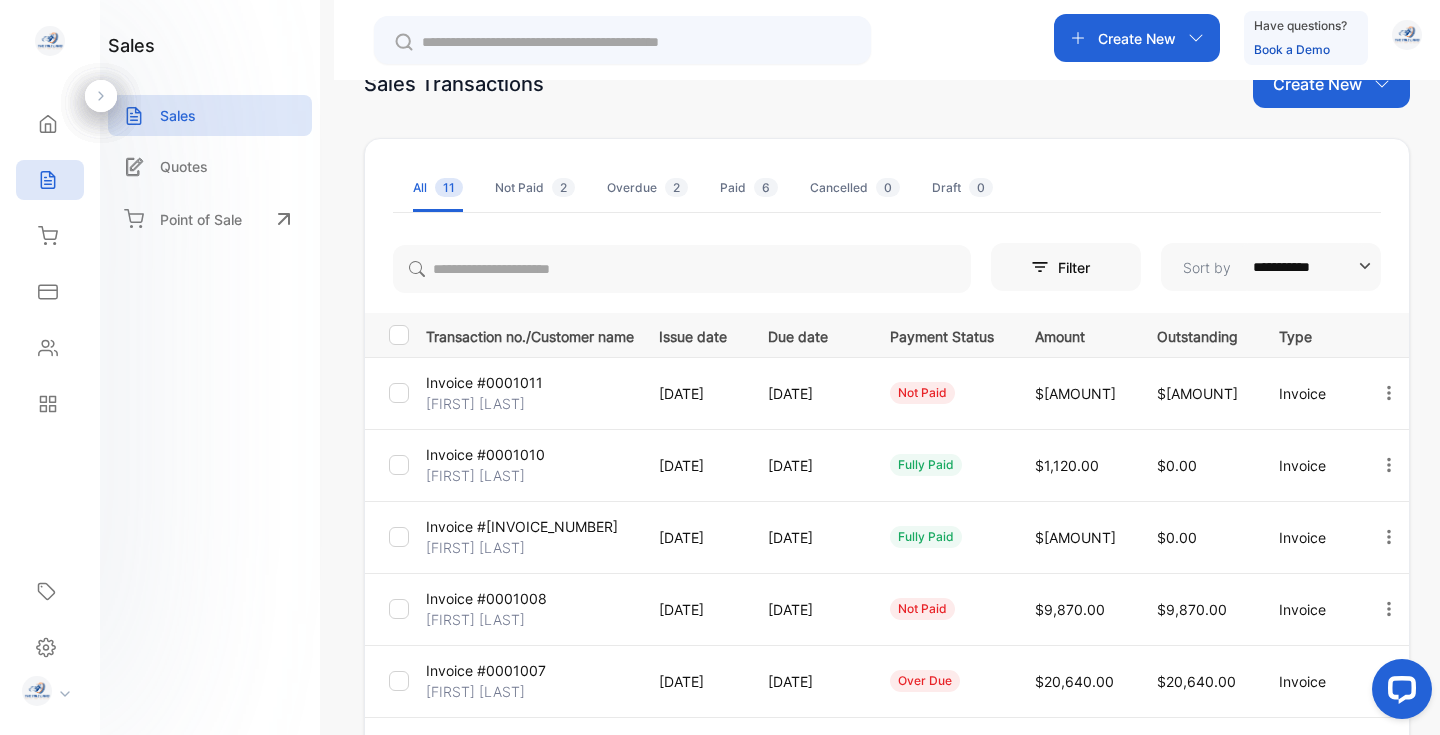 scroll, scrollTop: 0, scrollLeft: 0, axis: both 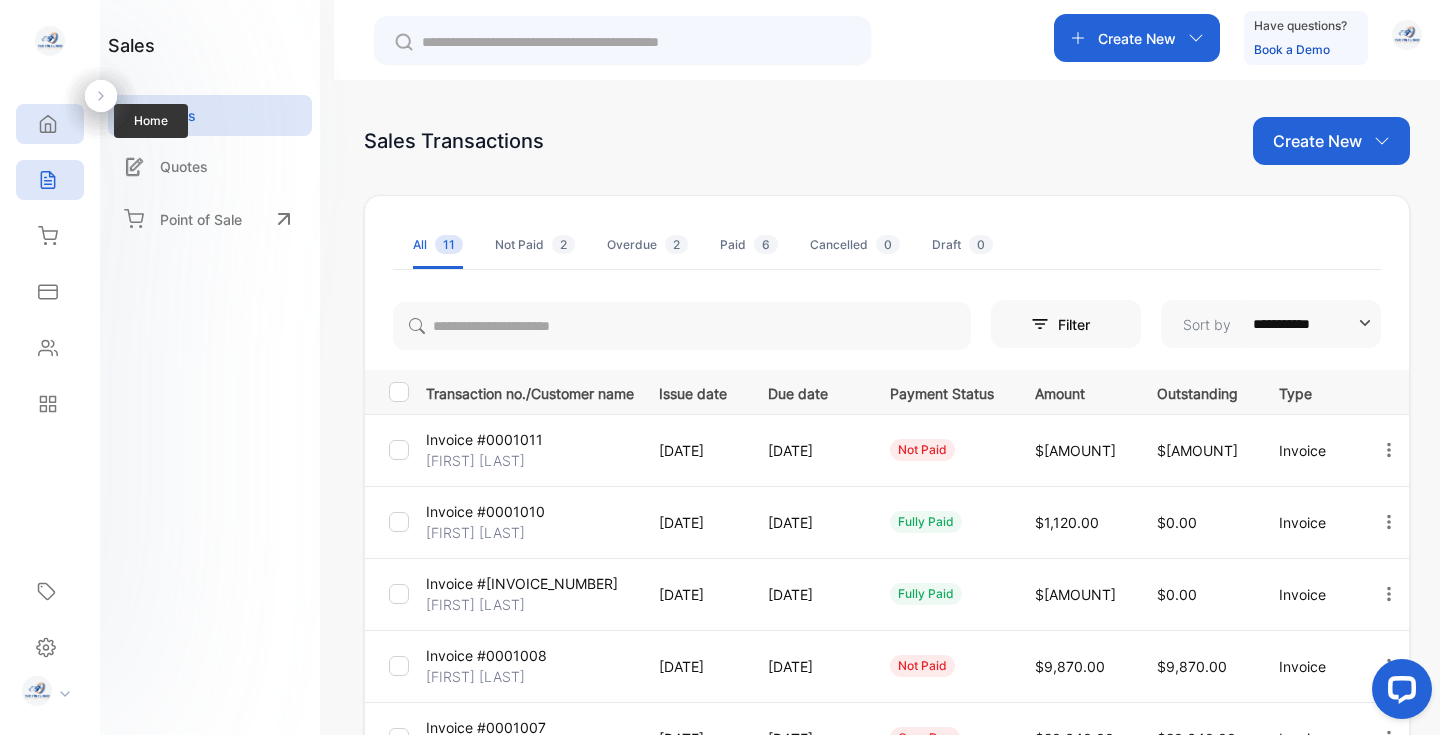 click 